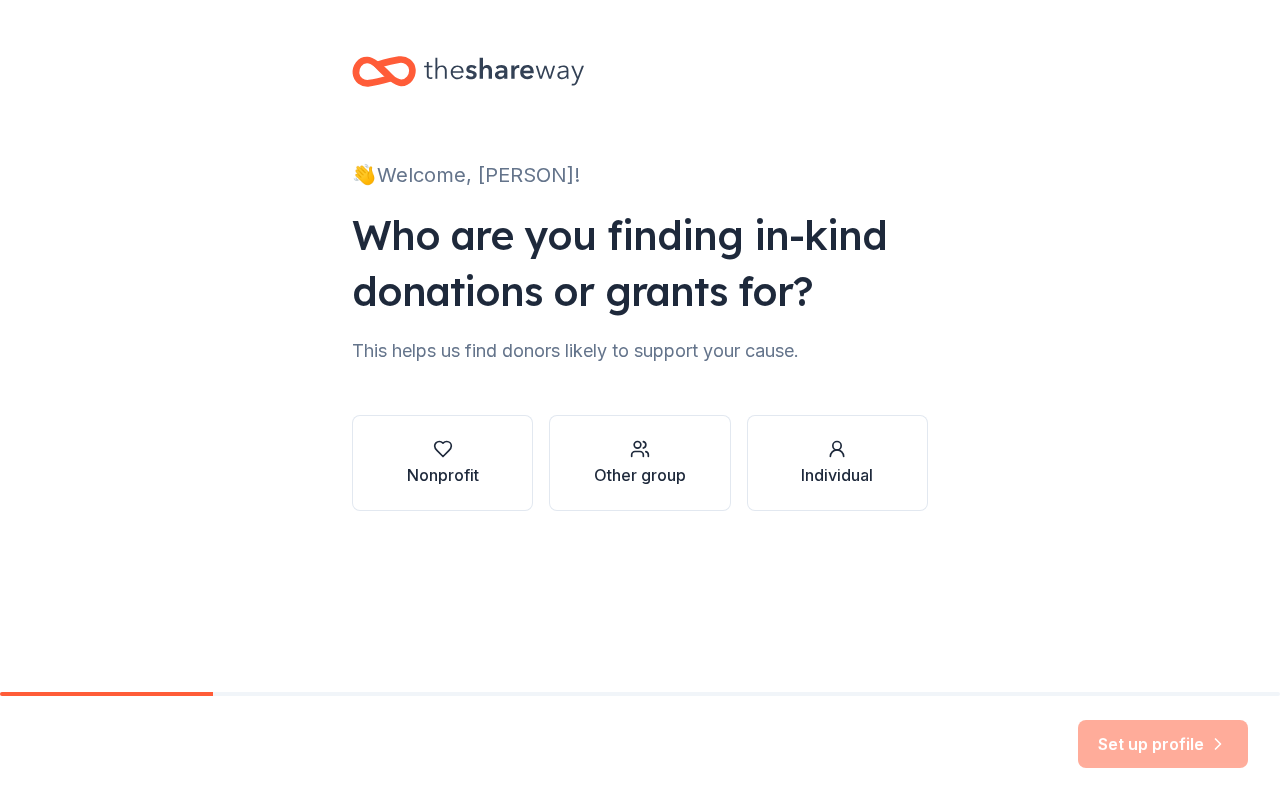 scroll, scrollTop: 0, scrollLeft: 0, axis: both 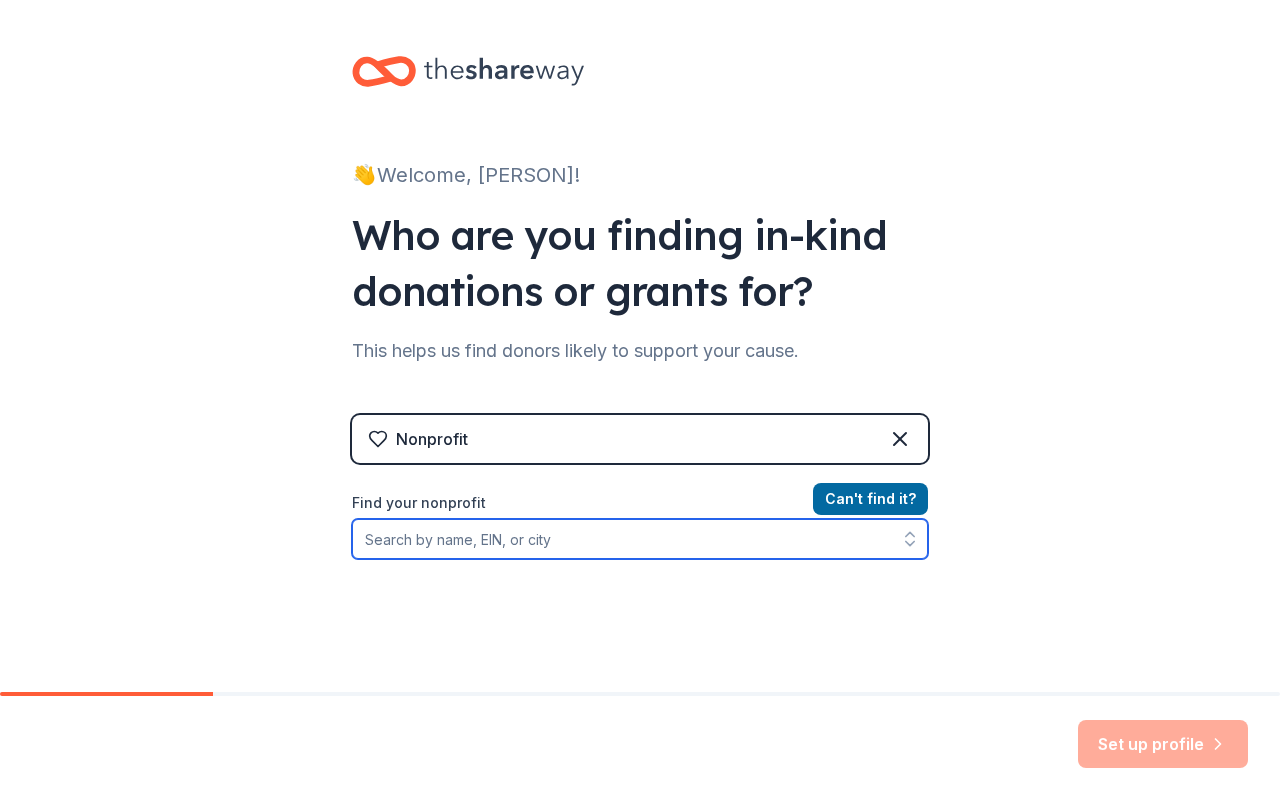 click at bounding box center [910, 539] 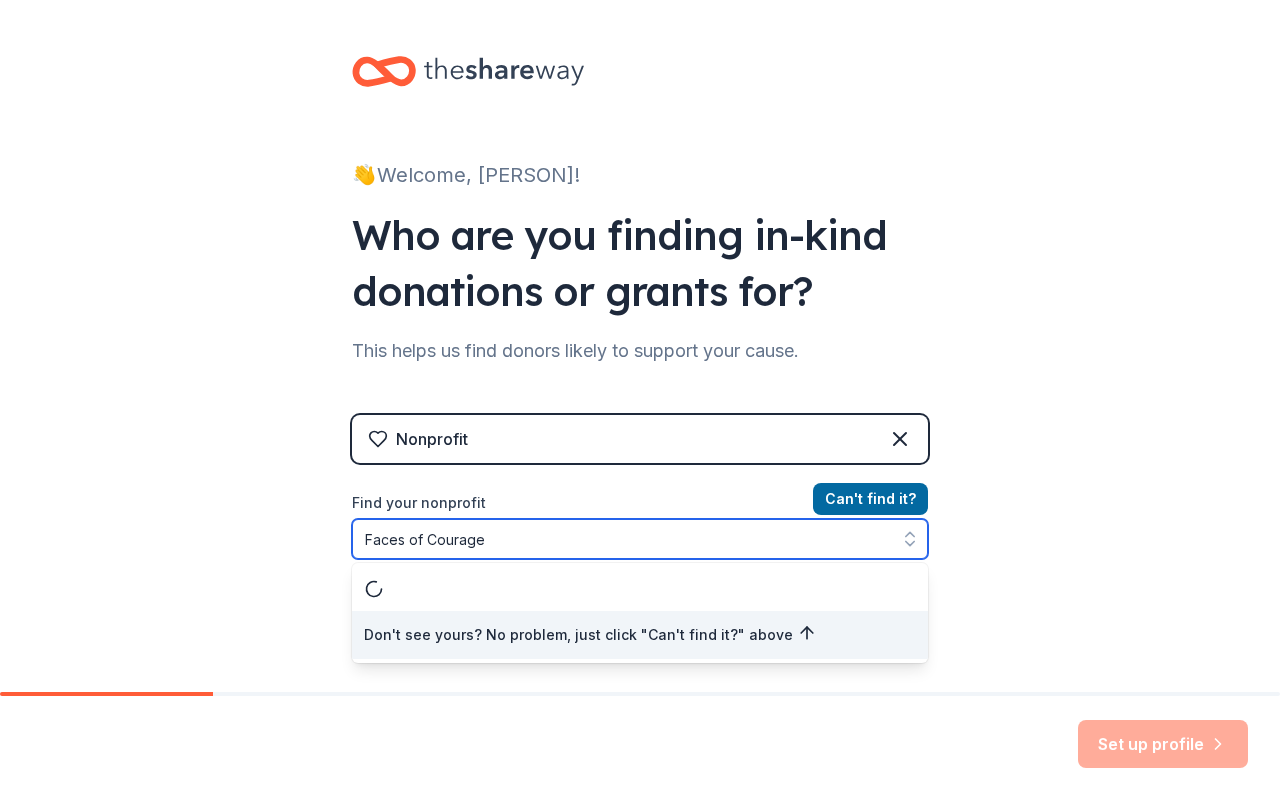 type on "Faces of Courage" 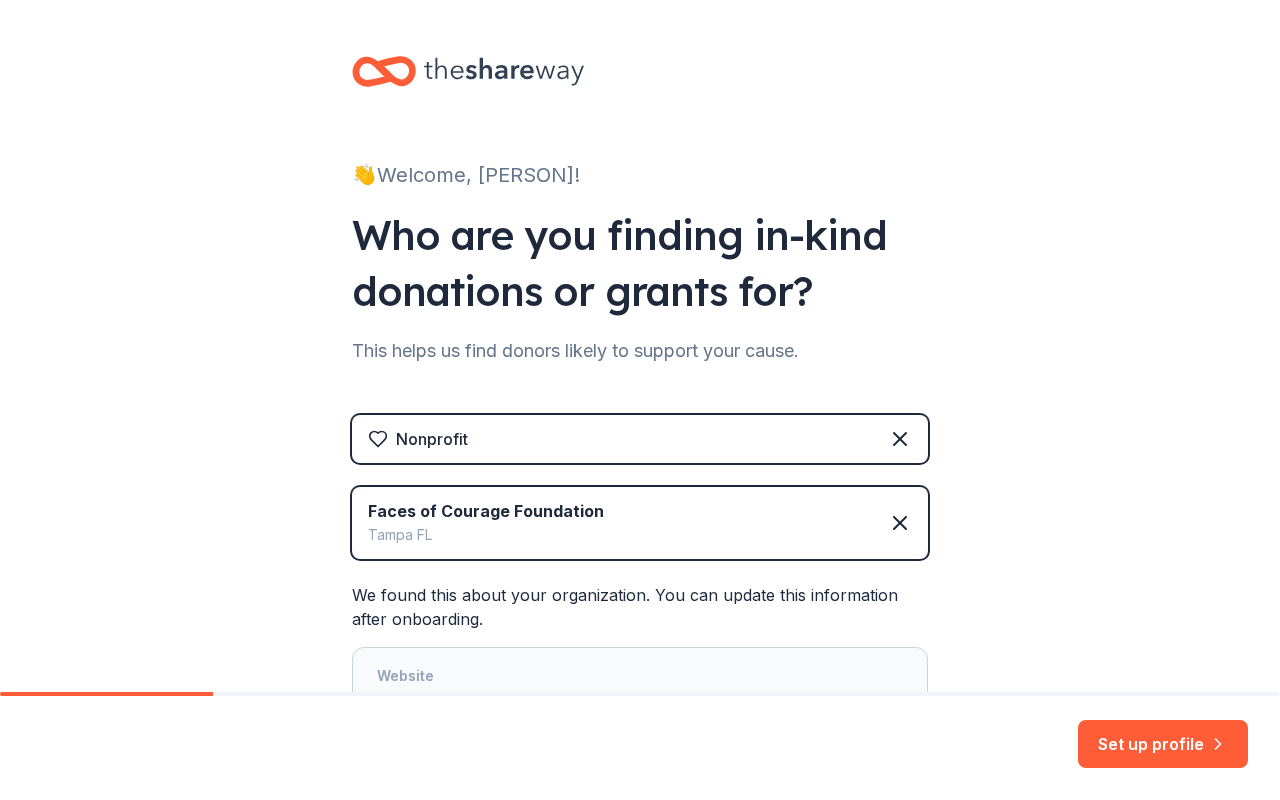 click on "Website" at bounding box center [640, 678] 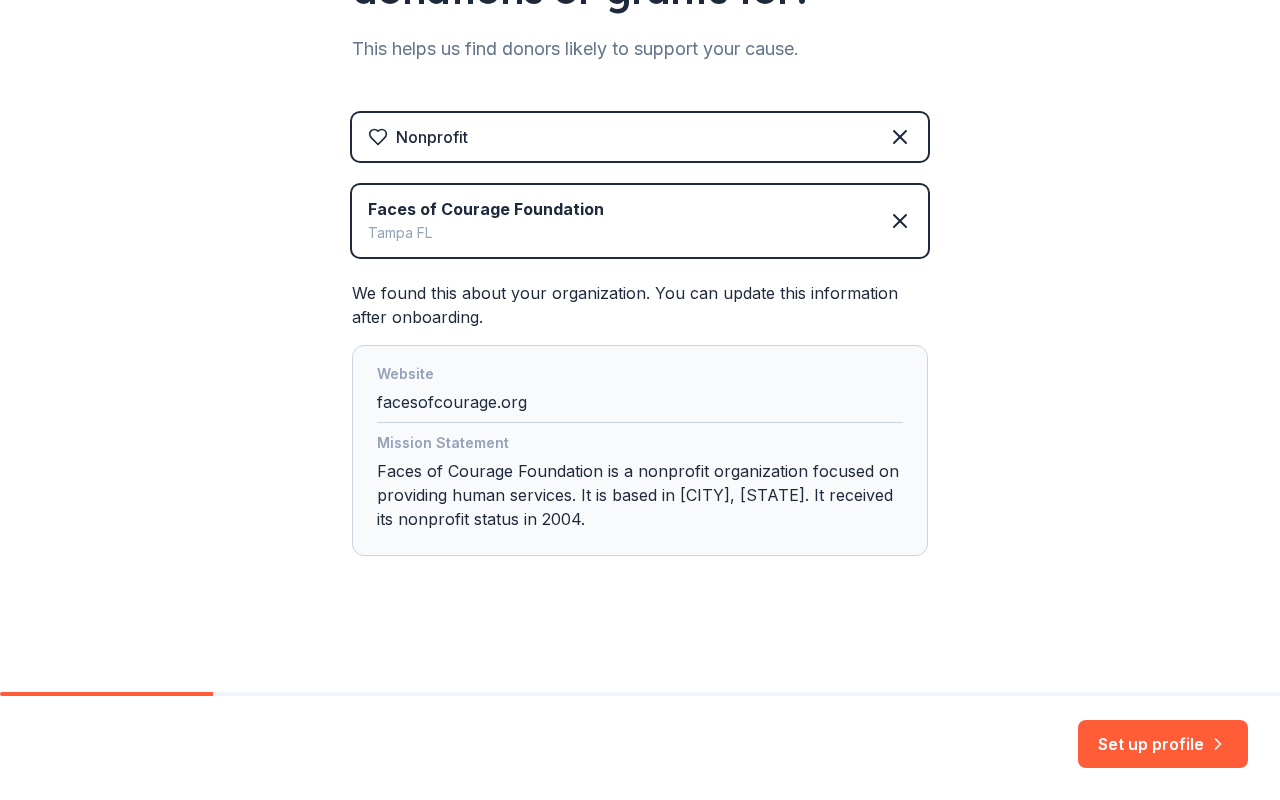 scroll, scrollTop: 302, scrollLeft: 0, axis: vertical 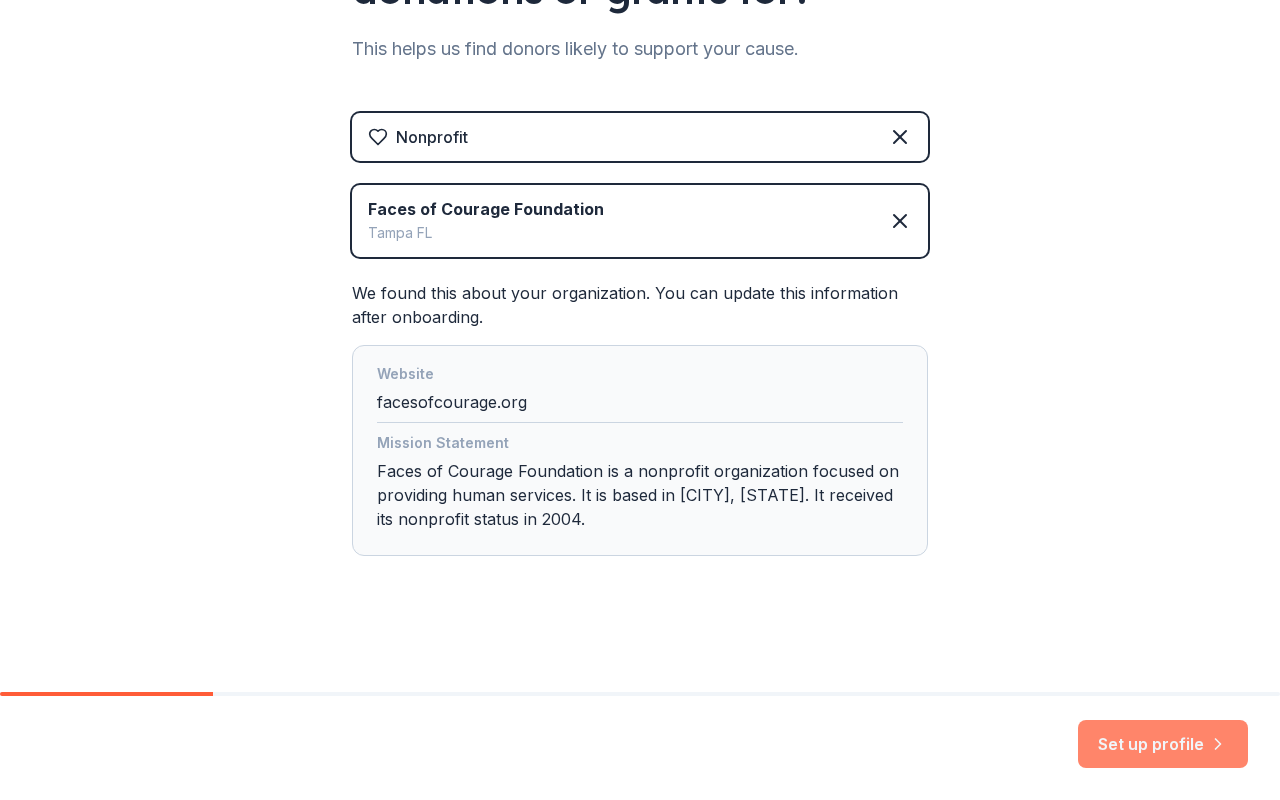 click on "Set up profile" at bounding box center (1163, 744) 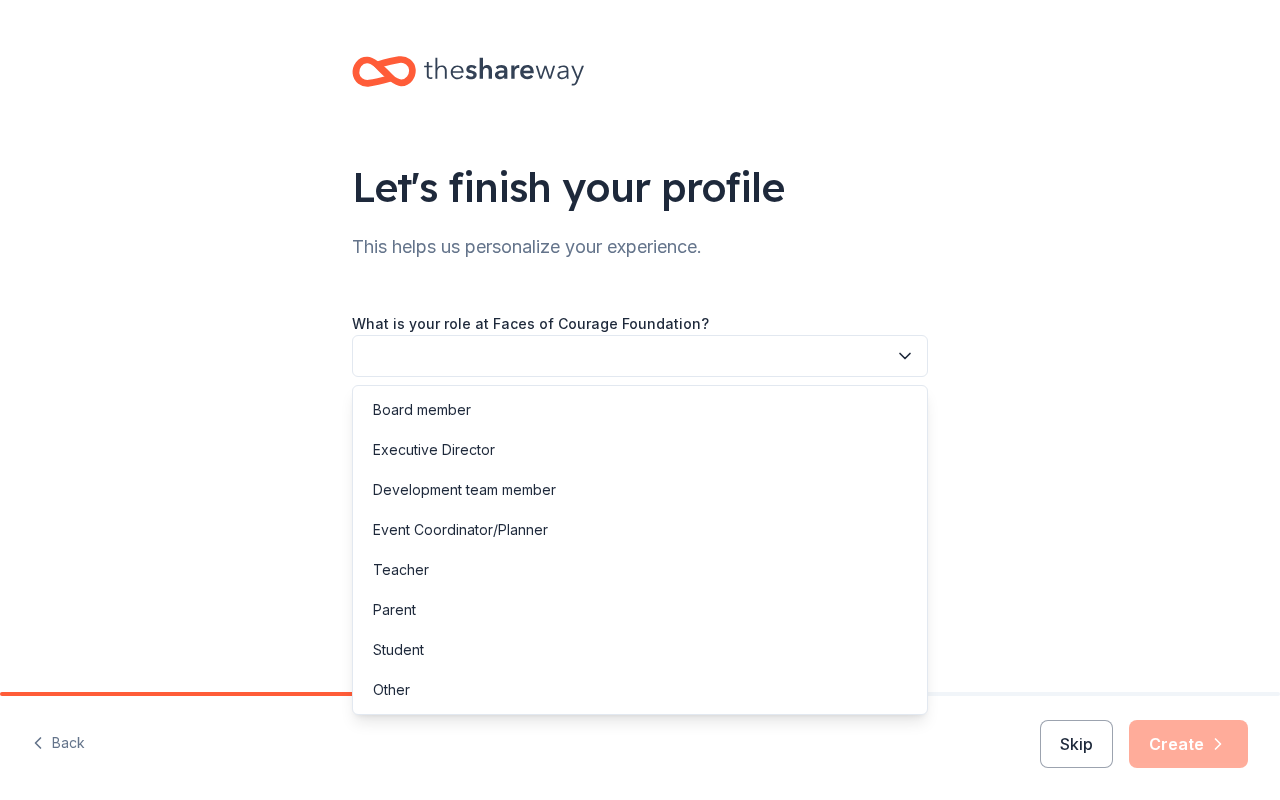 click 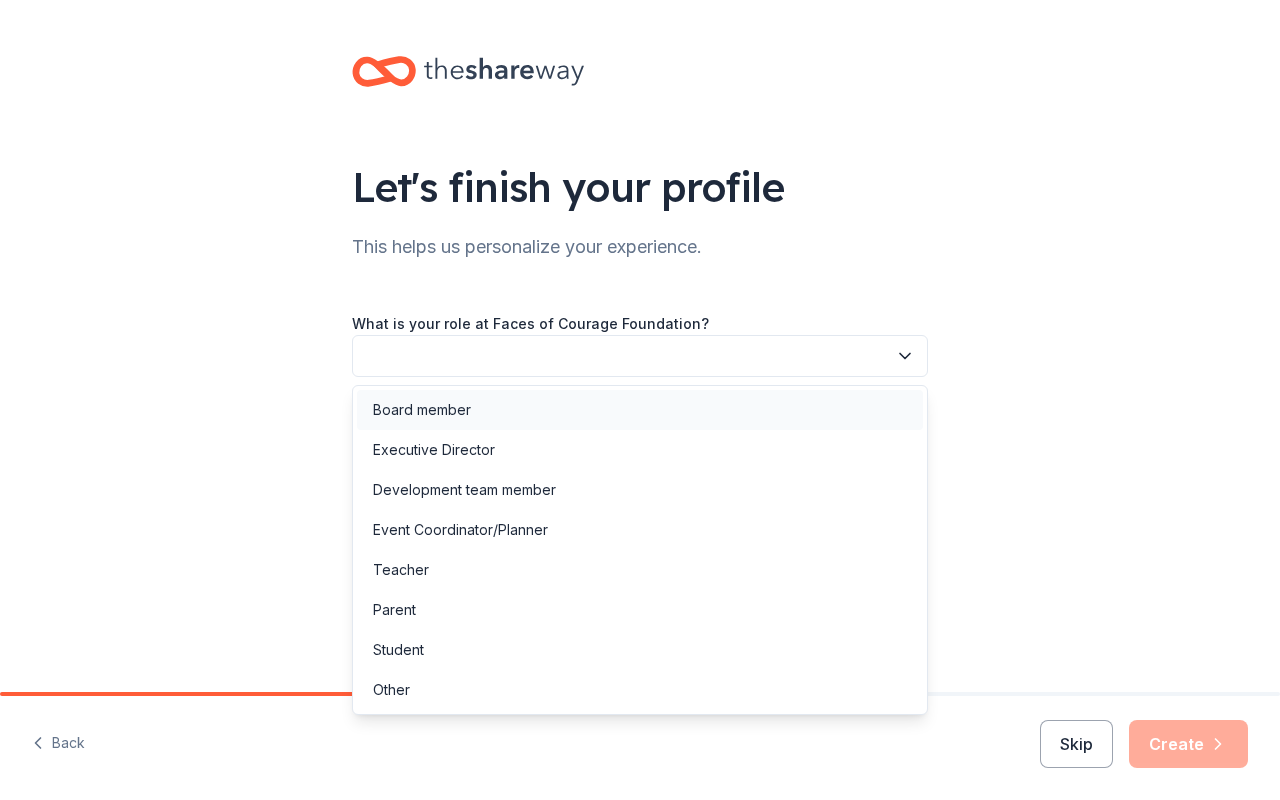 click on "Board member" at bounding box center (422, 410) 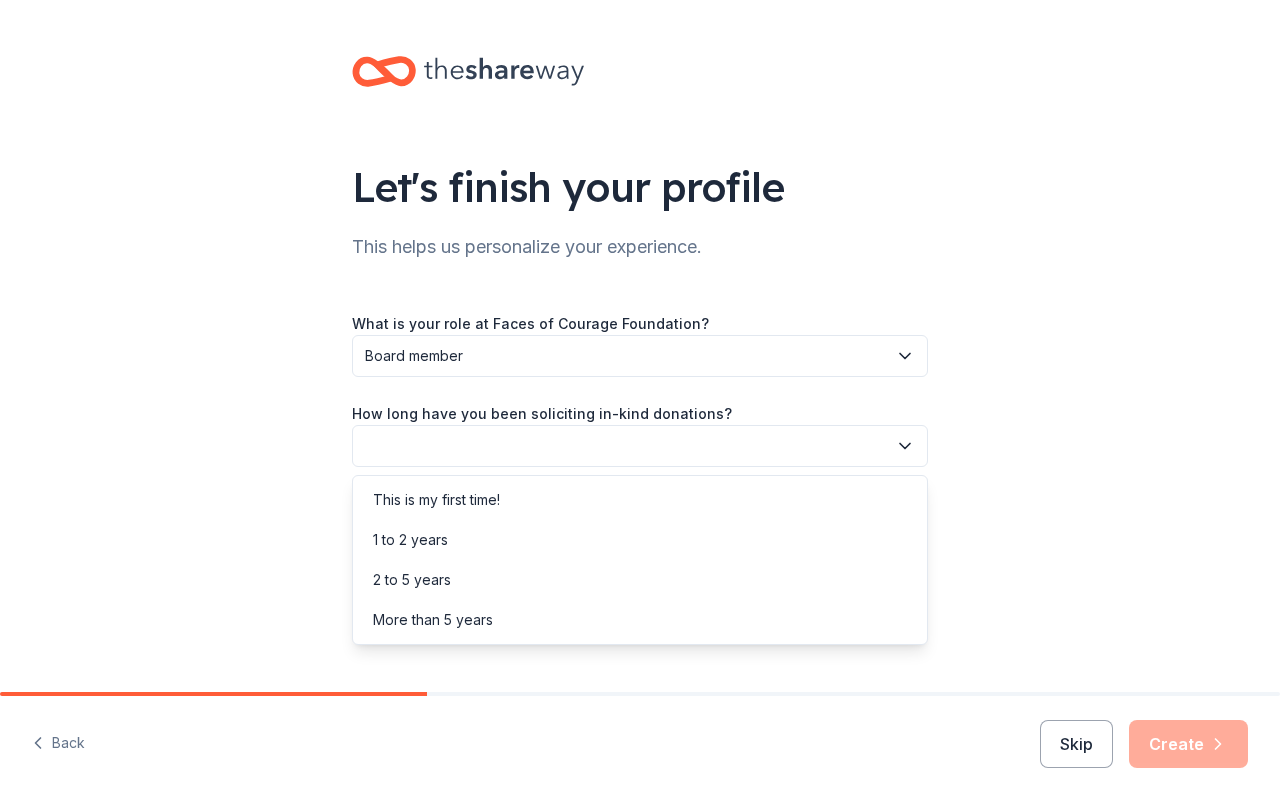 click 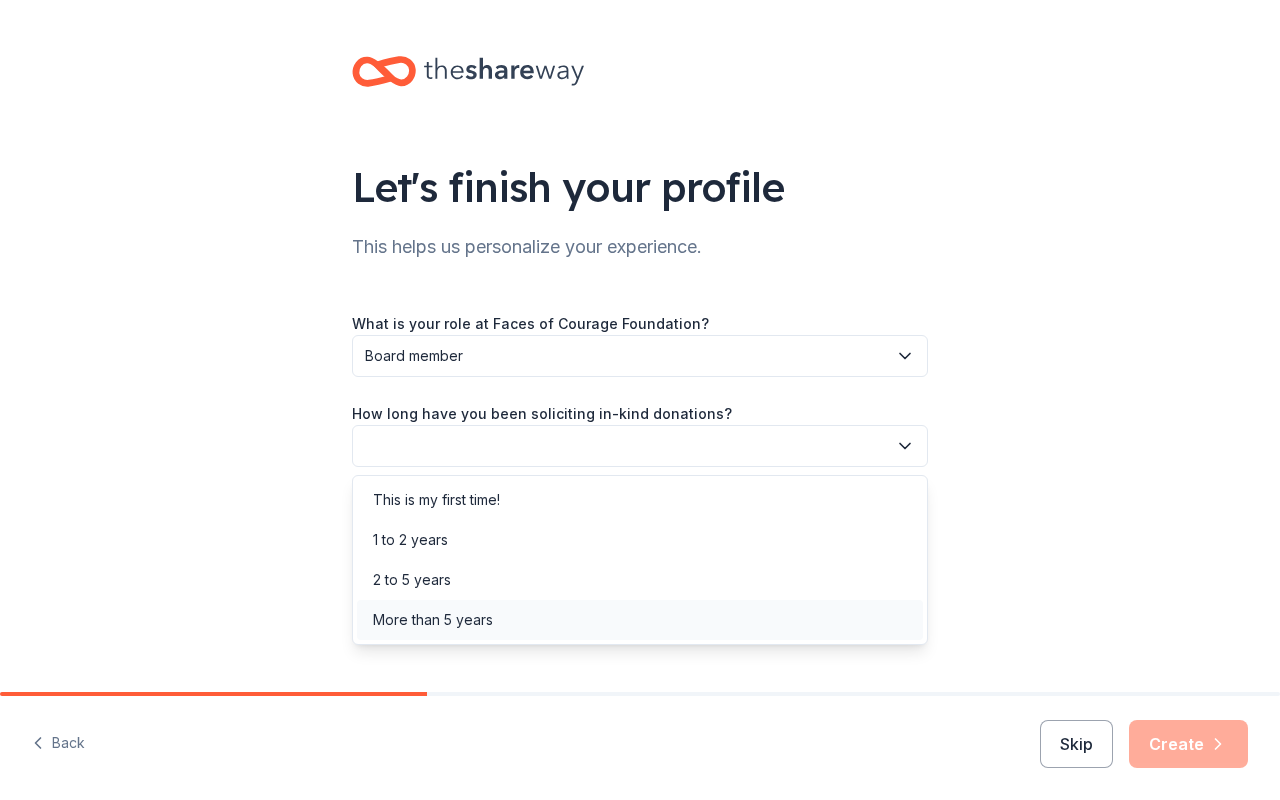 click on "More than 5 years" at bounding box center (433, 620) 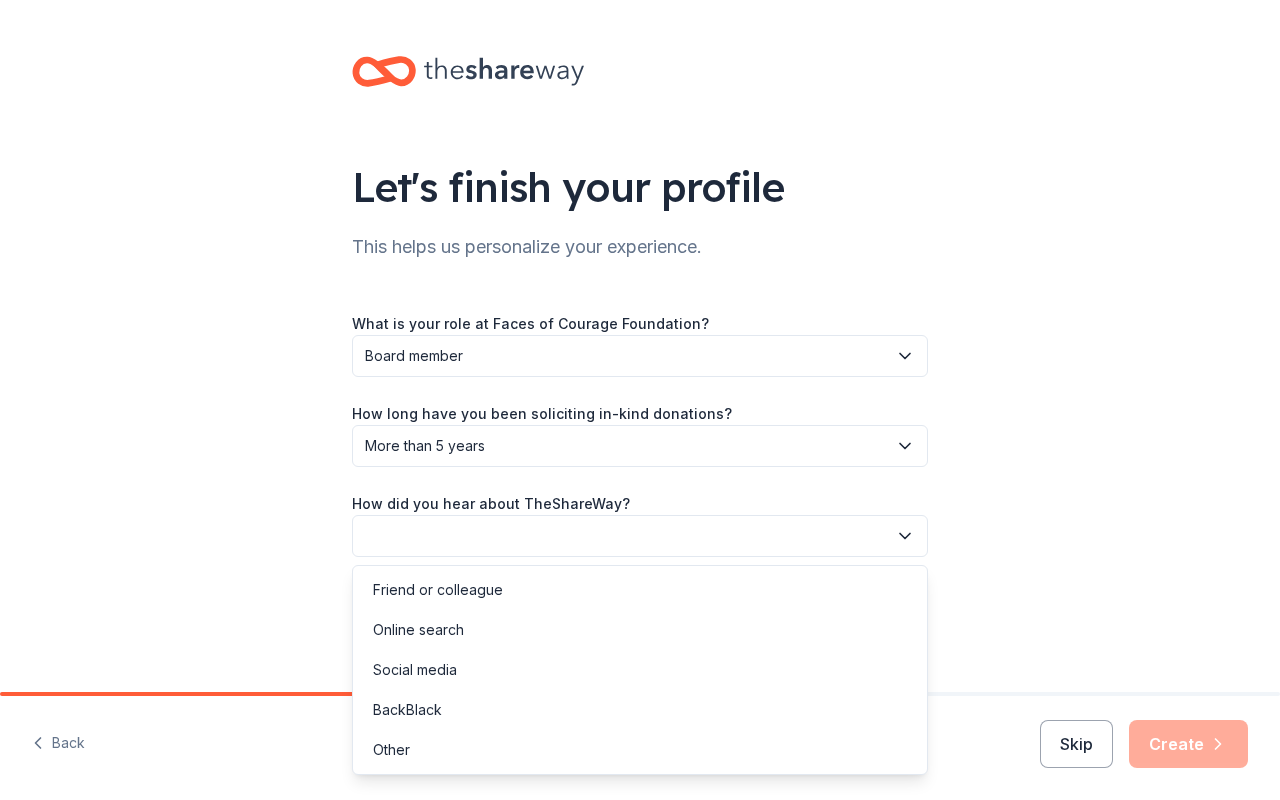 click 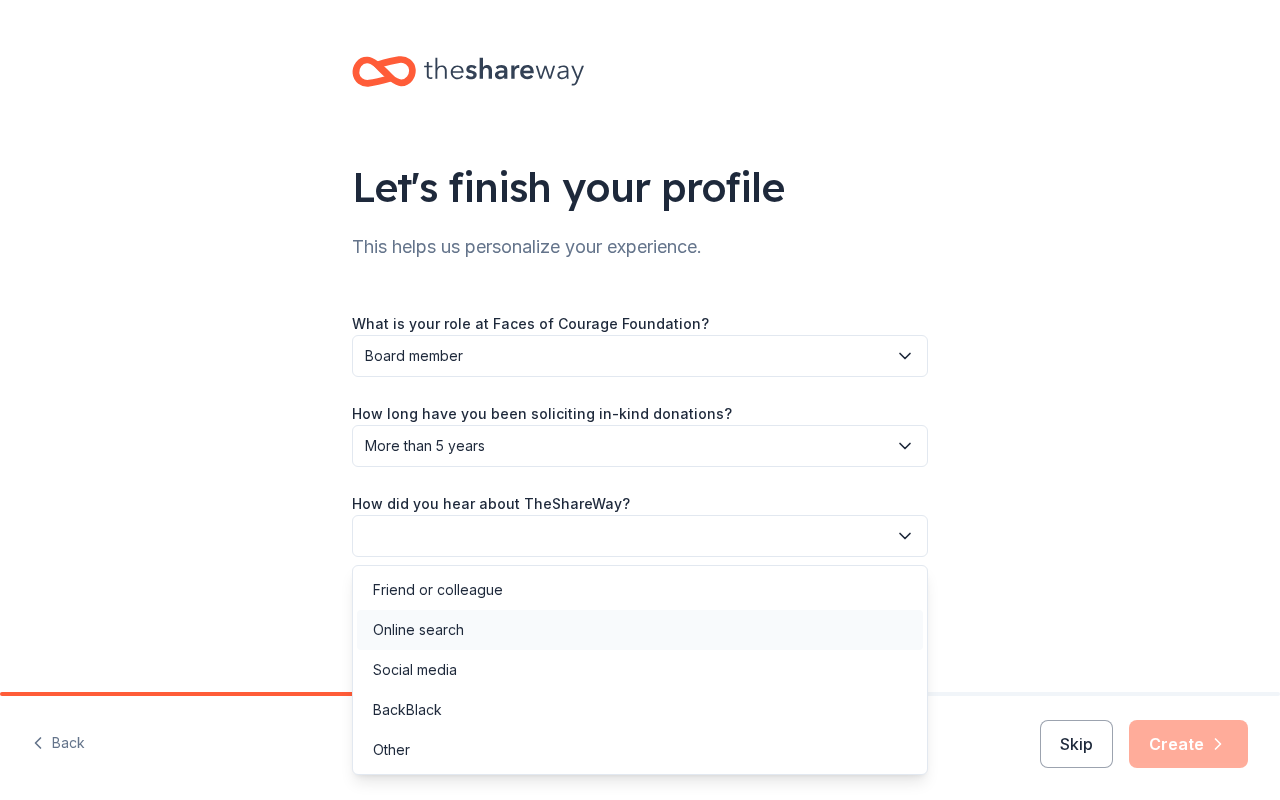 click on "Online search" at bounding box center (418, 630) 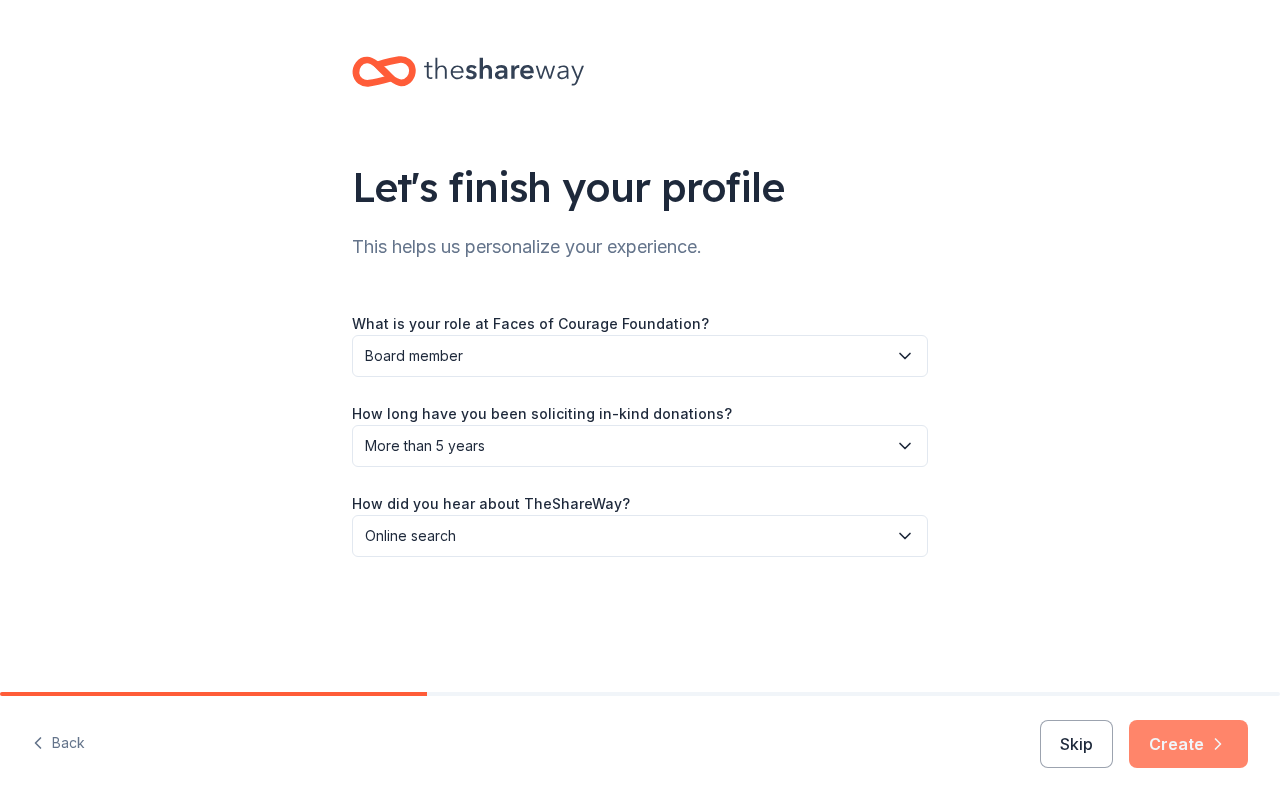 click on "Create" at bounding box center (1188, 744) 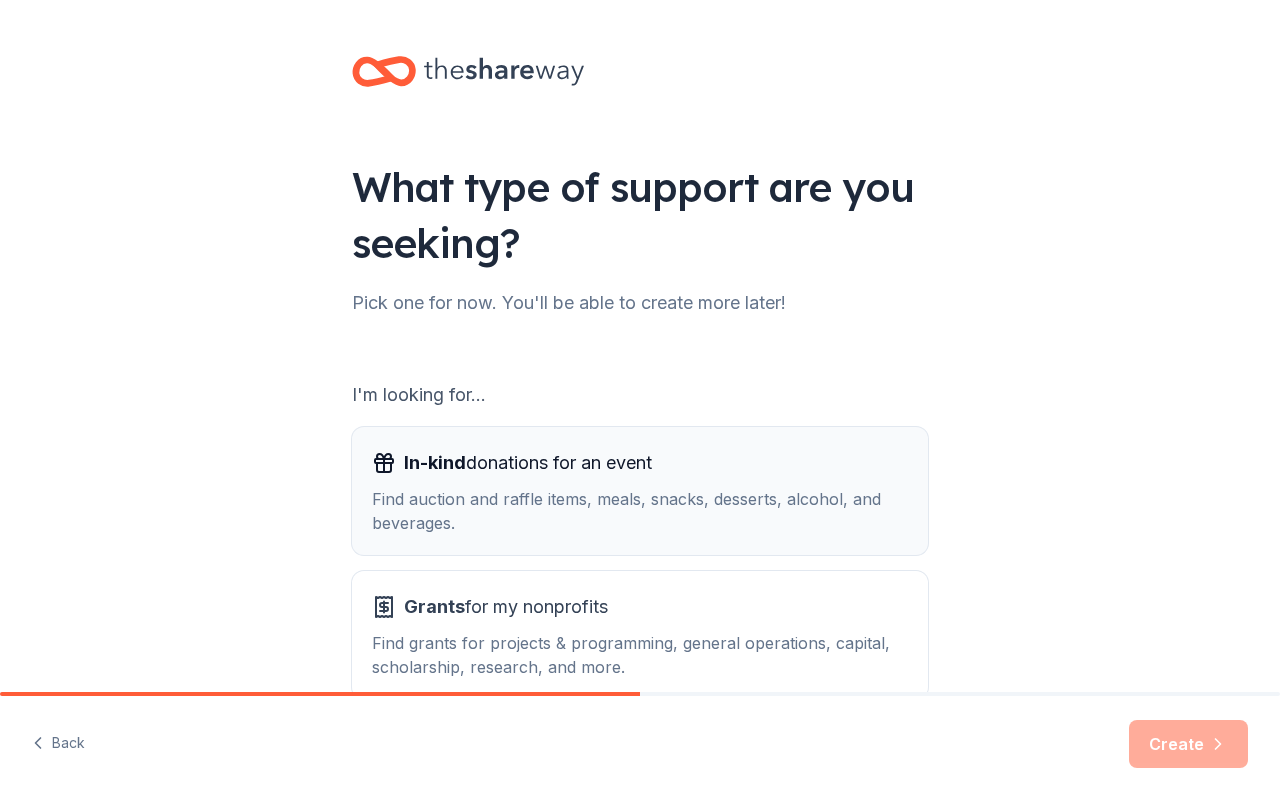 click on "In-kind  donations for an event Find auction and raffle items, meals, snacks, desserts, alcohol, and beverages." at bounding box center (640, 491) 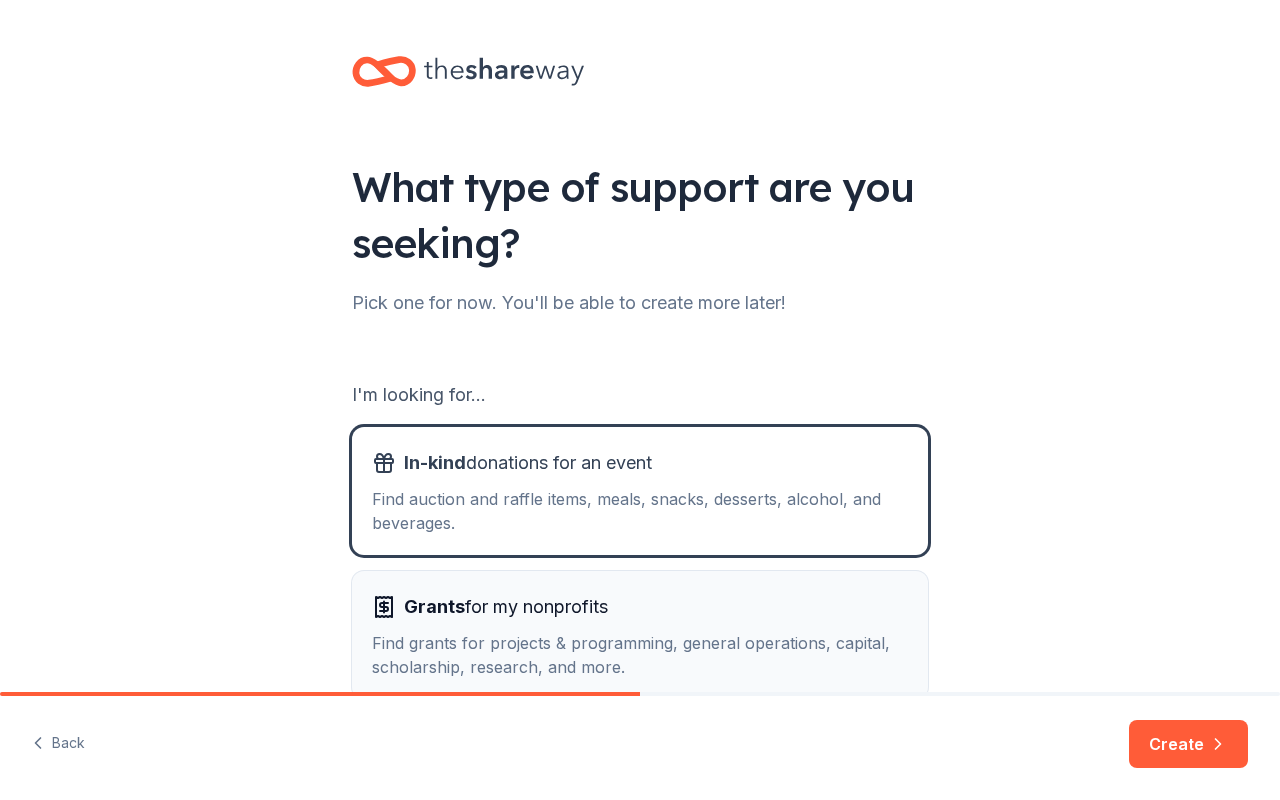 click on "Find grants for projects & programming, general operations, capital, scholarship, research, and more." at bounding box center (640, 655) 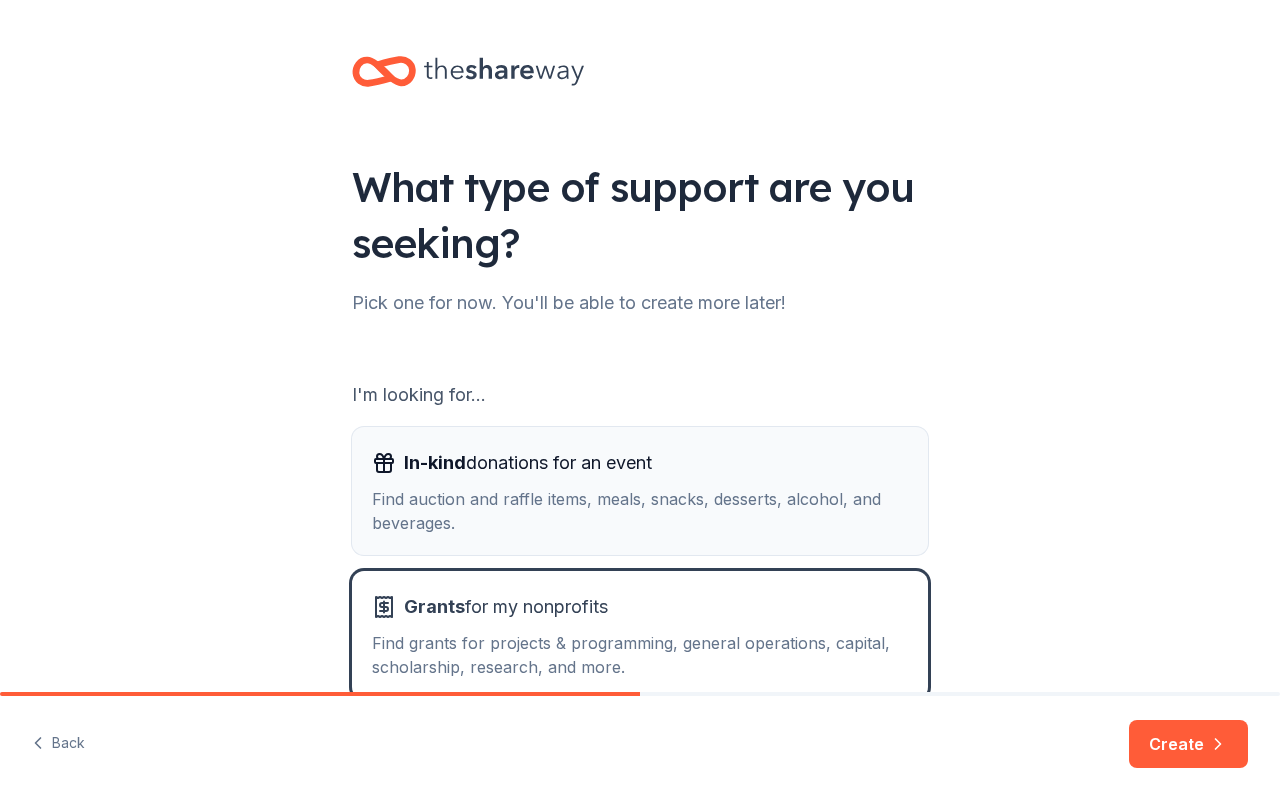 click on "In-kind  donations for an event Find auction and raffle items, meals, snacks, desserts, alcohol, and beverages." at bounding box center (640, 491) 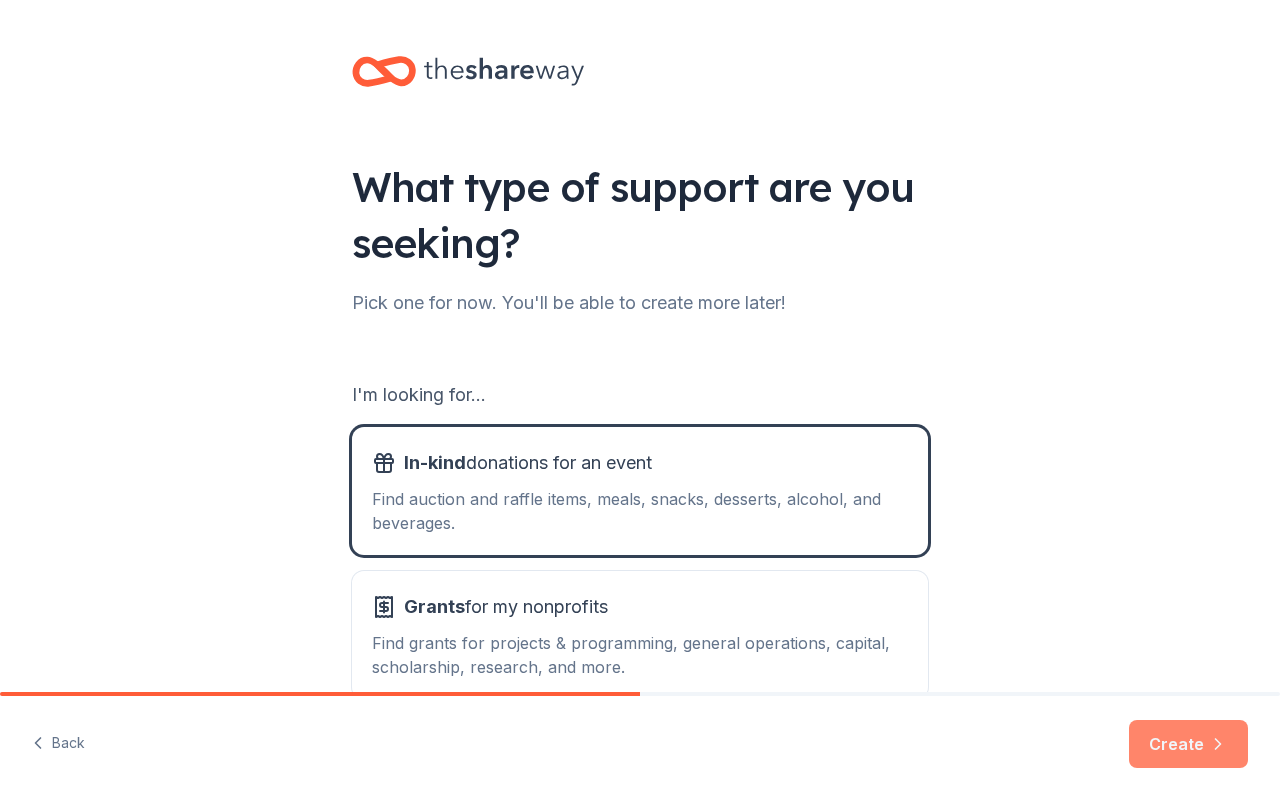 click on "Create" at bounding box center (1188, 744) 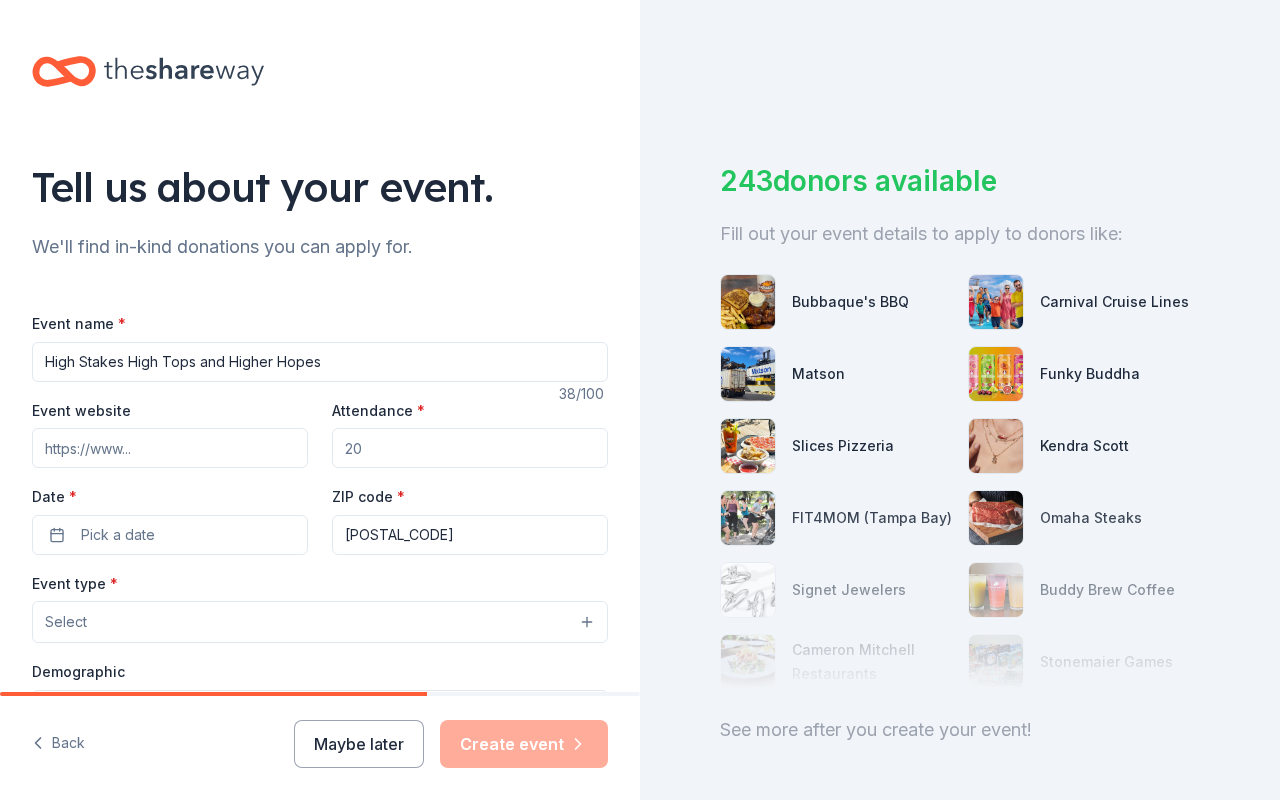type on "High Stakes High Tops and Higher Hopes" 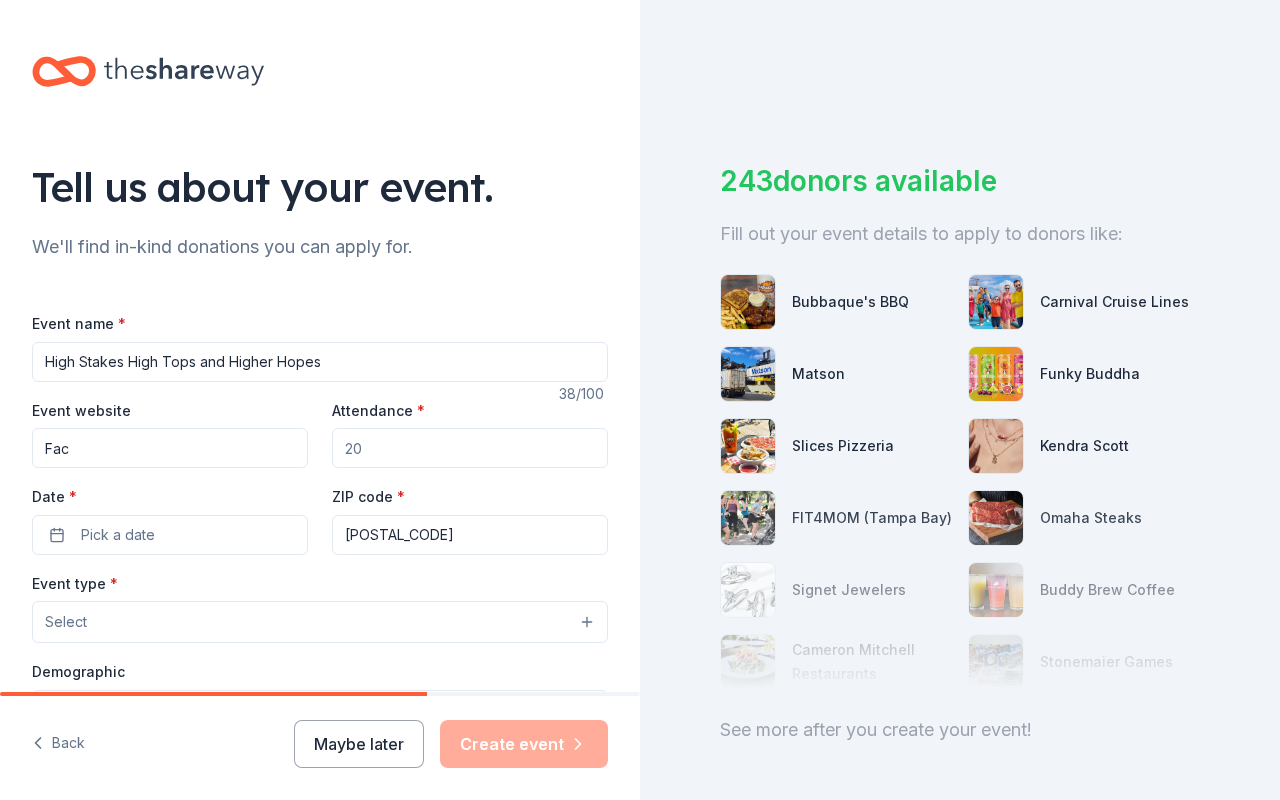 click on "Fac" at bounding box center [170, 448] 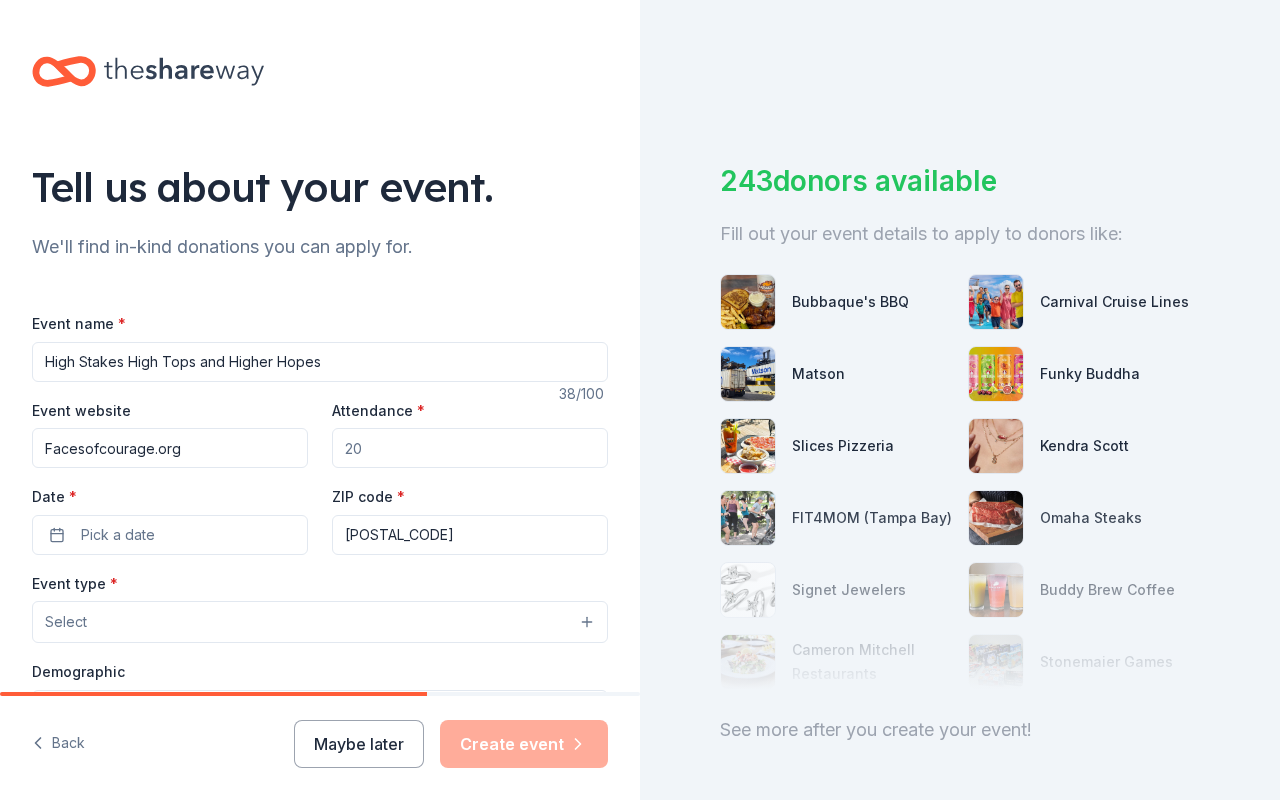 type on "Facesofcourage.org" 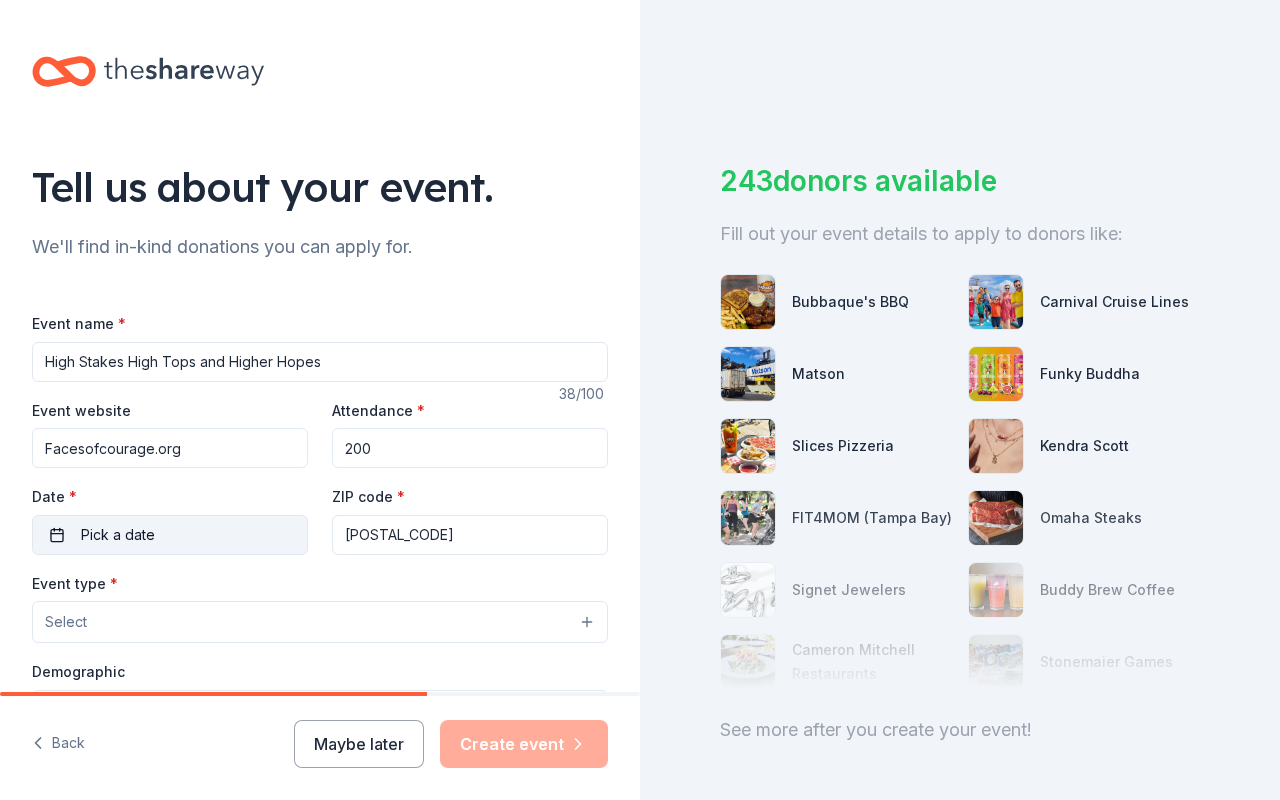 type on "200" 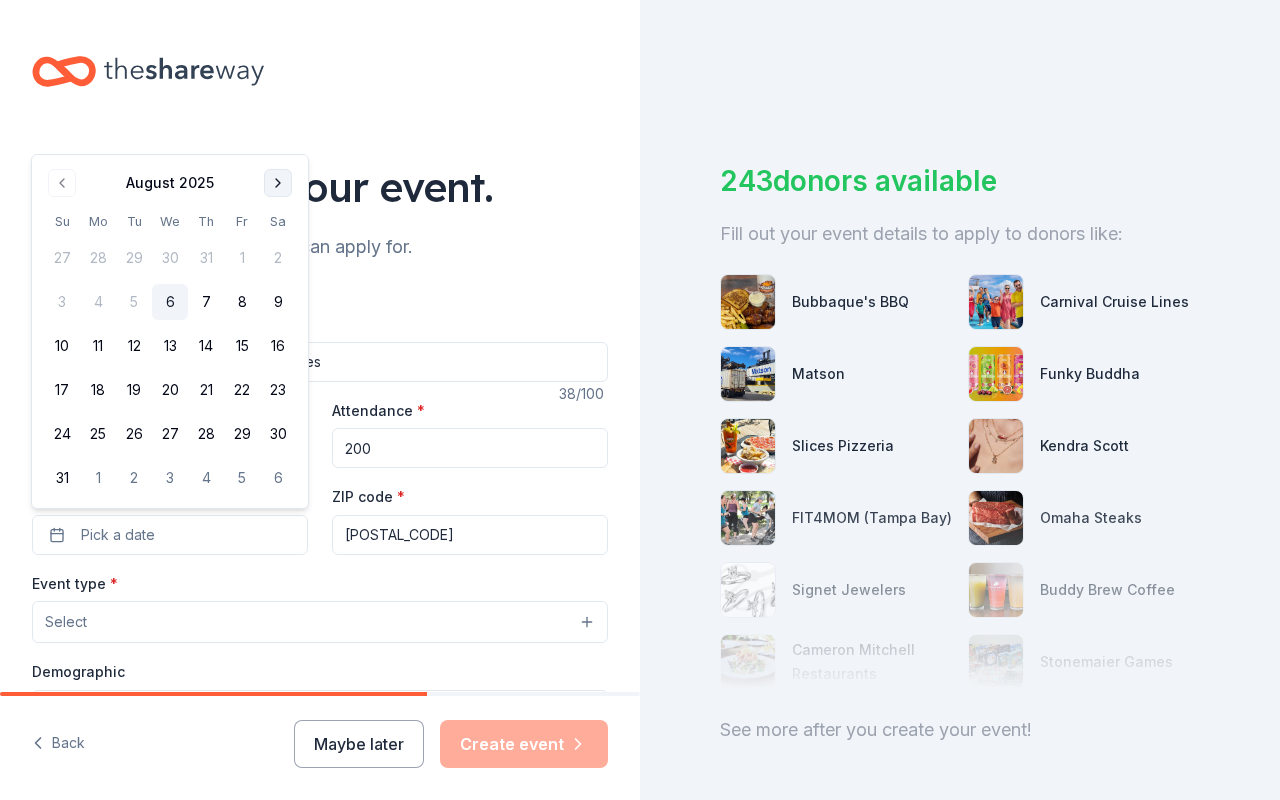 click at bounding box center [278, 183] 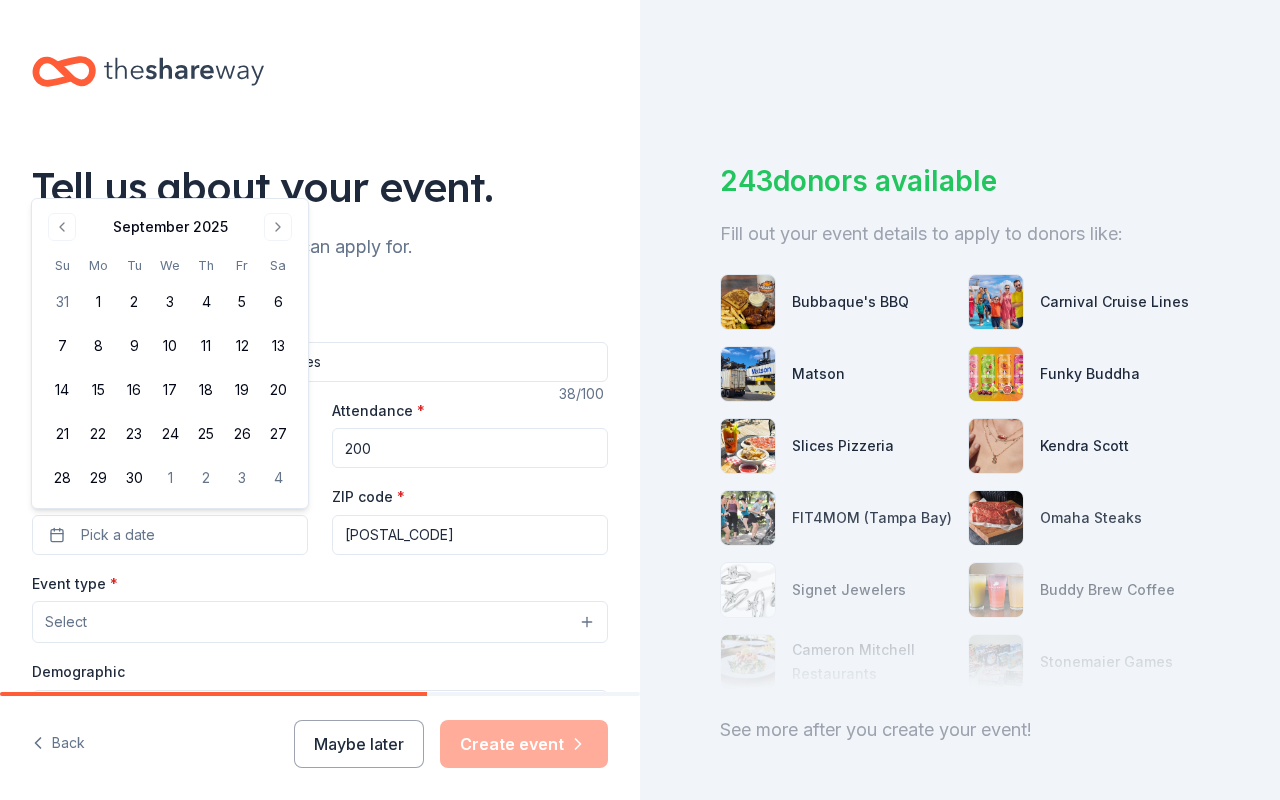 click on "Tell us about your event." at bounding box center (320, 187) 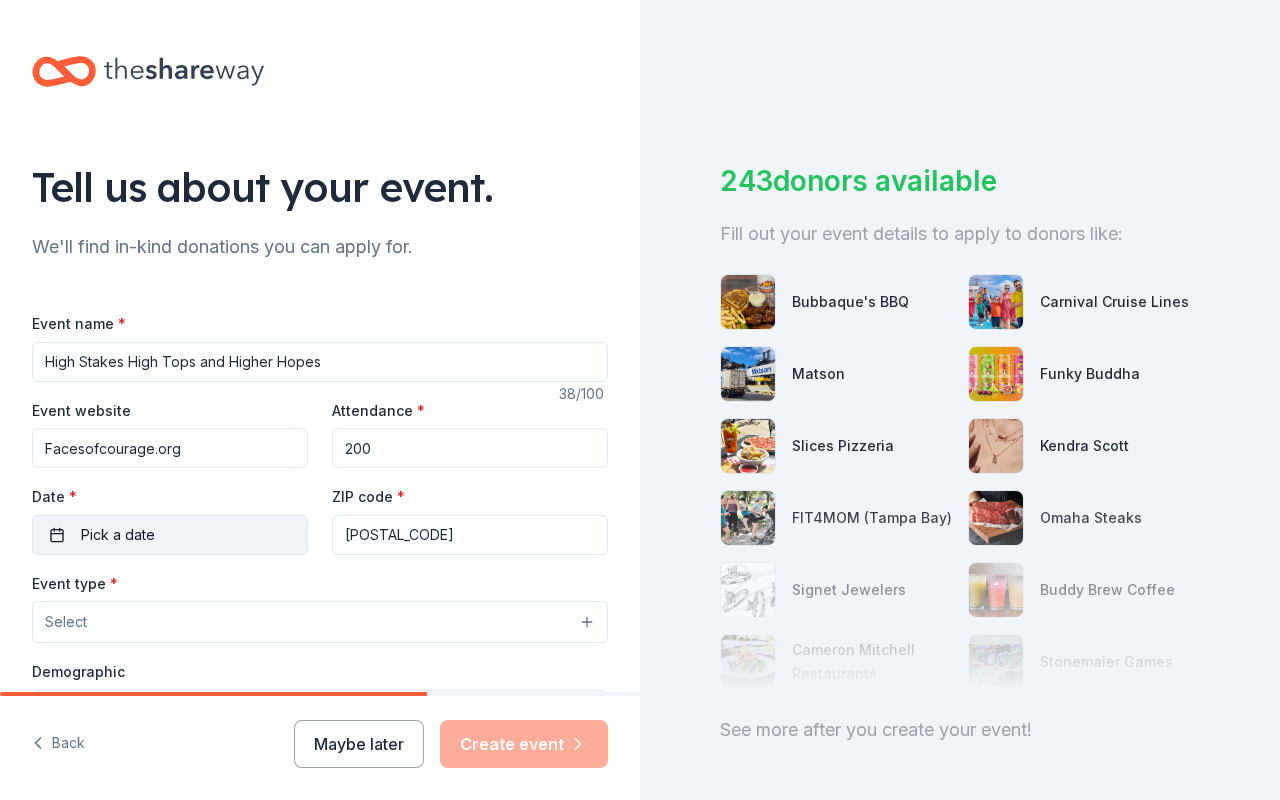 click on "Pick a date" at bounding box center [170, 535] 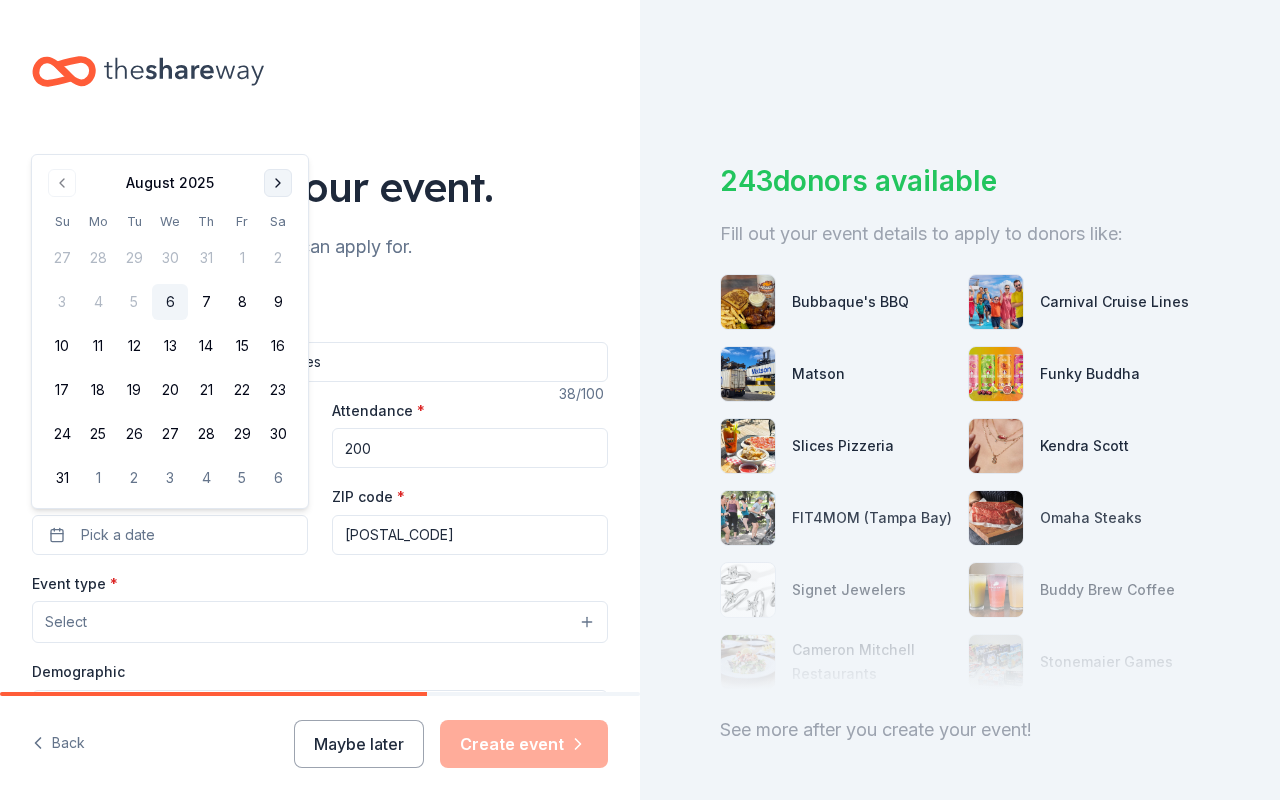 click at bounding box center [278, 183] 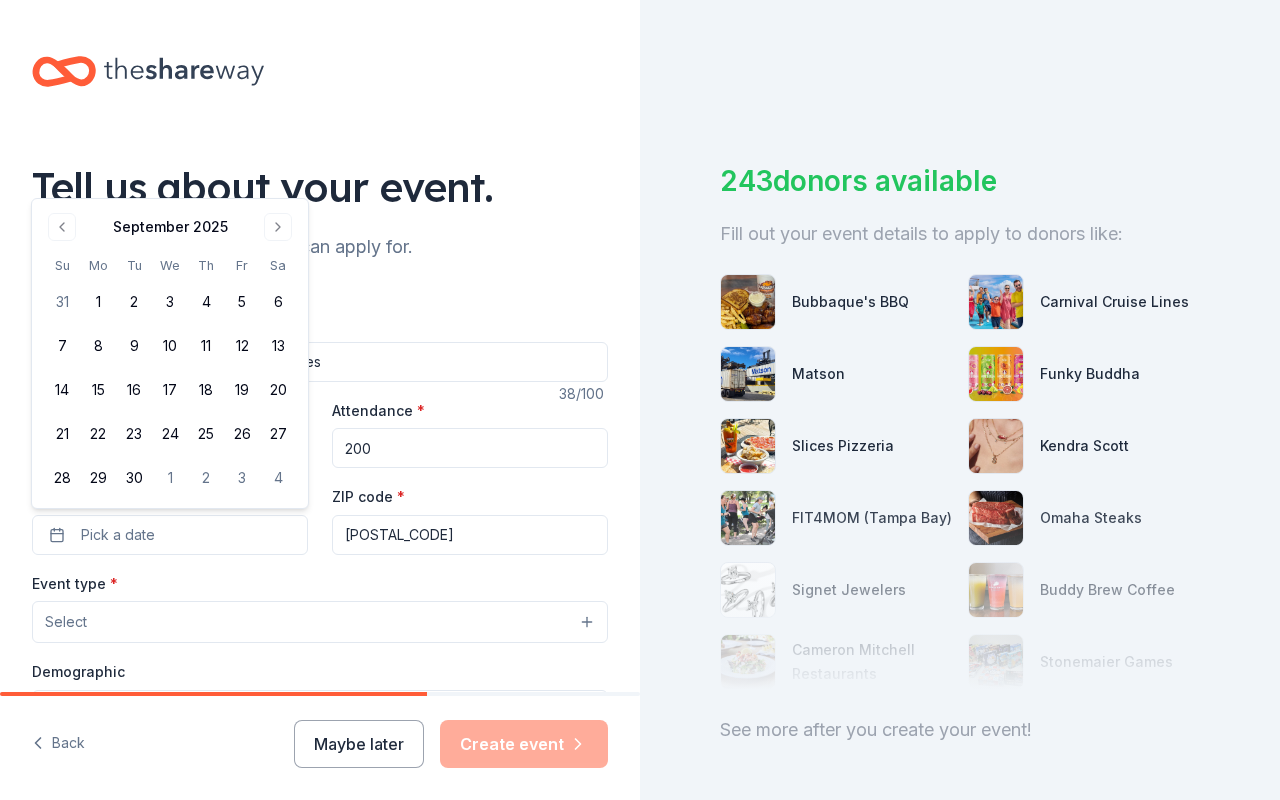 click on "Tell us about your event." at bounding box center [320, 187] 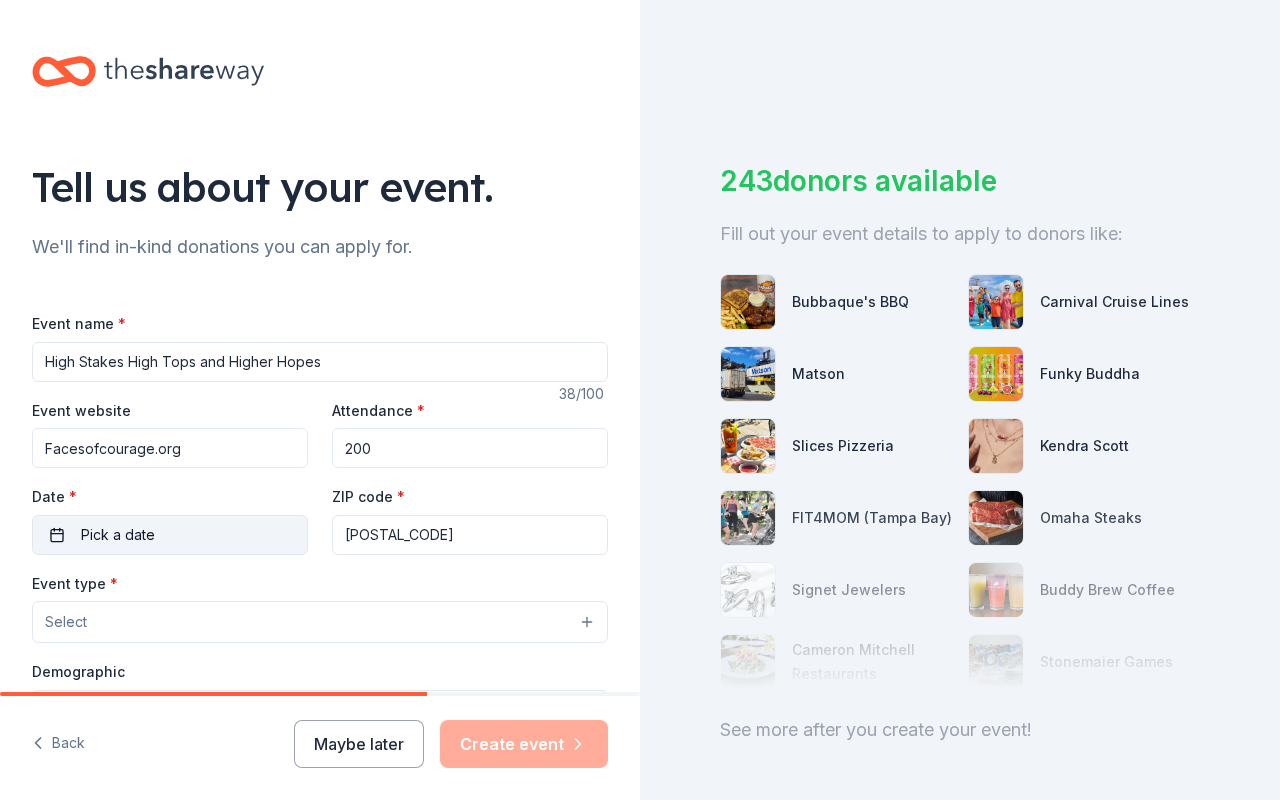 click on "Pick a date" at bounding box center (170, 535) 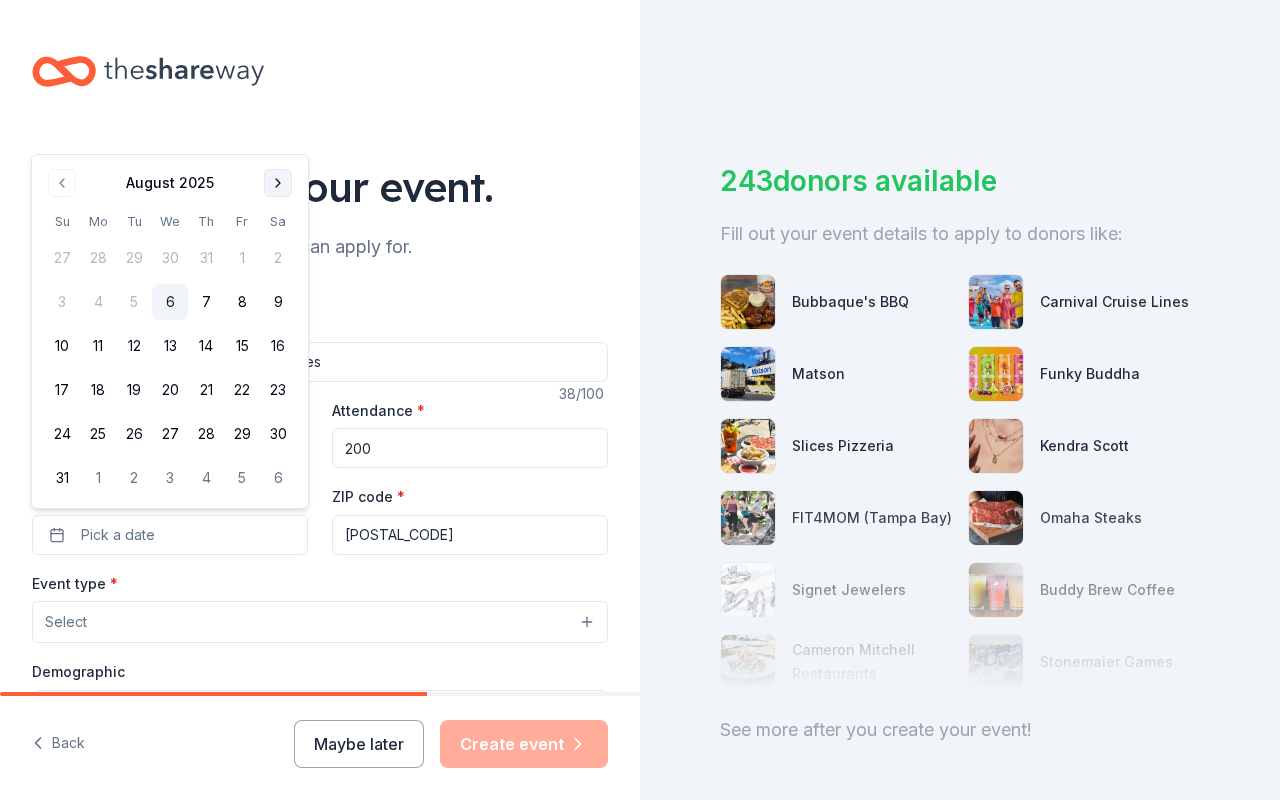 click at bounding box center (278, 183) 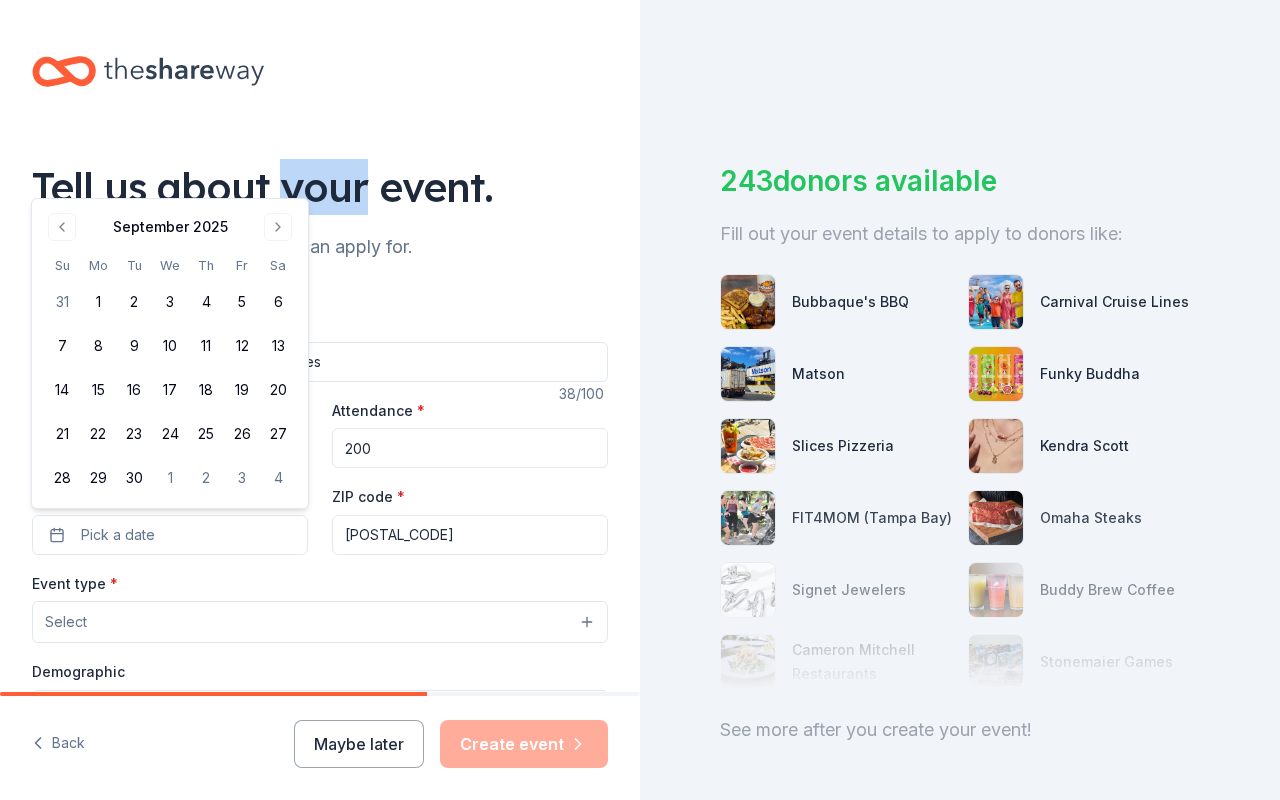 click on "Tell us about your event." at bounding box center (320, 187) 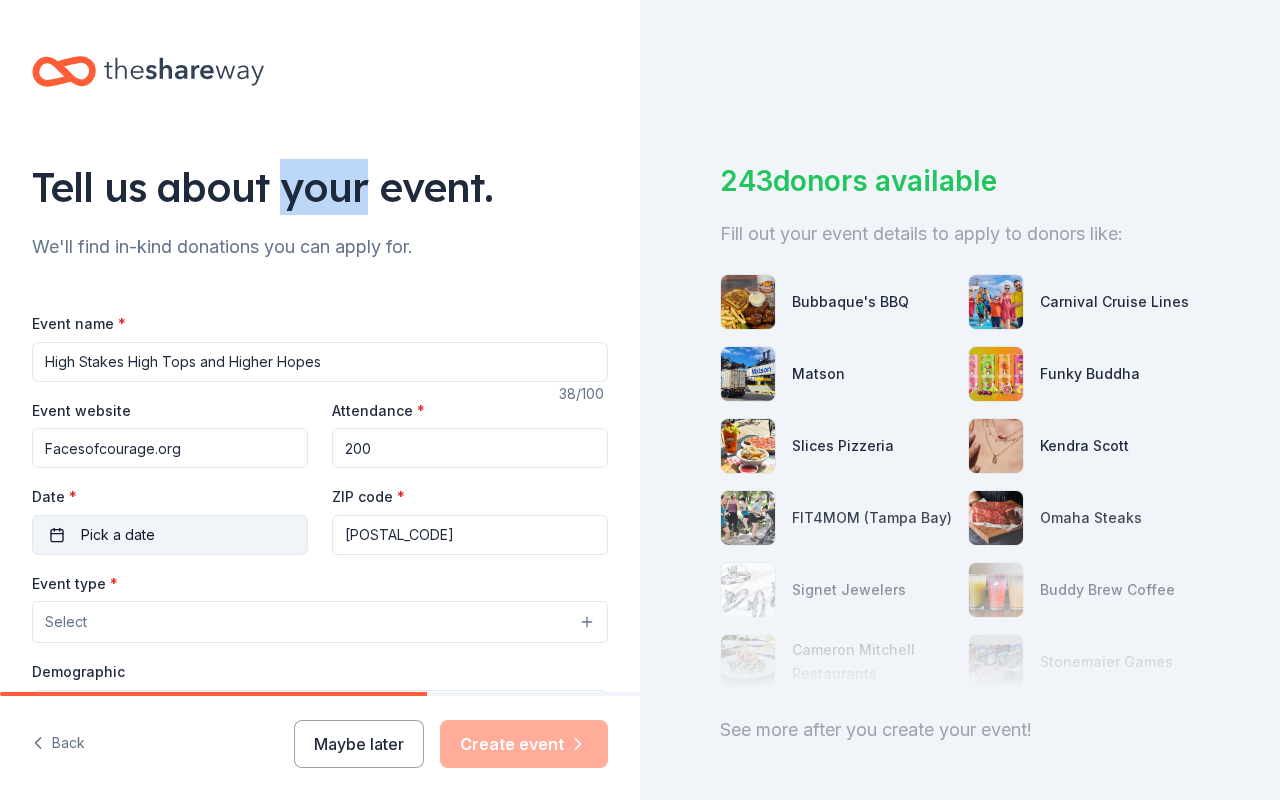 click on "Pick a date" at bounding box center [170, 535] 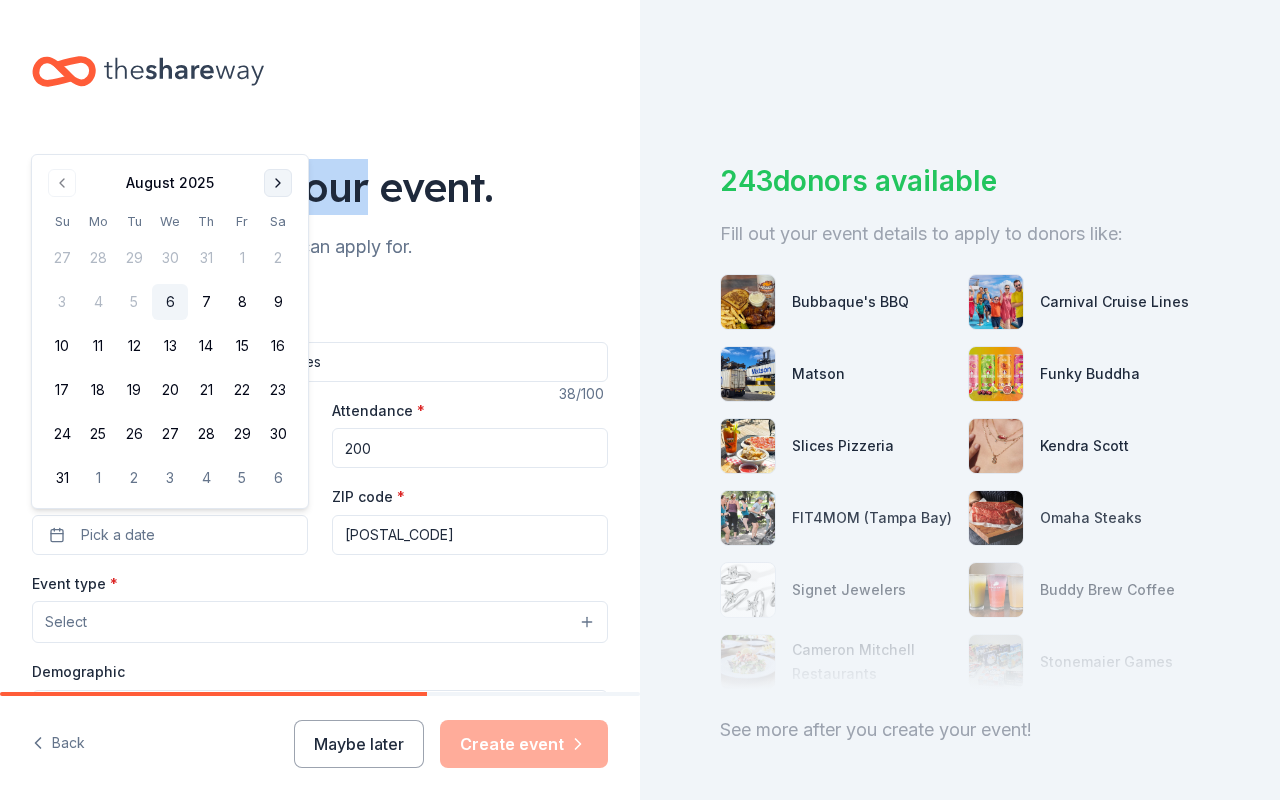 click at bounding box center (278, 183) 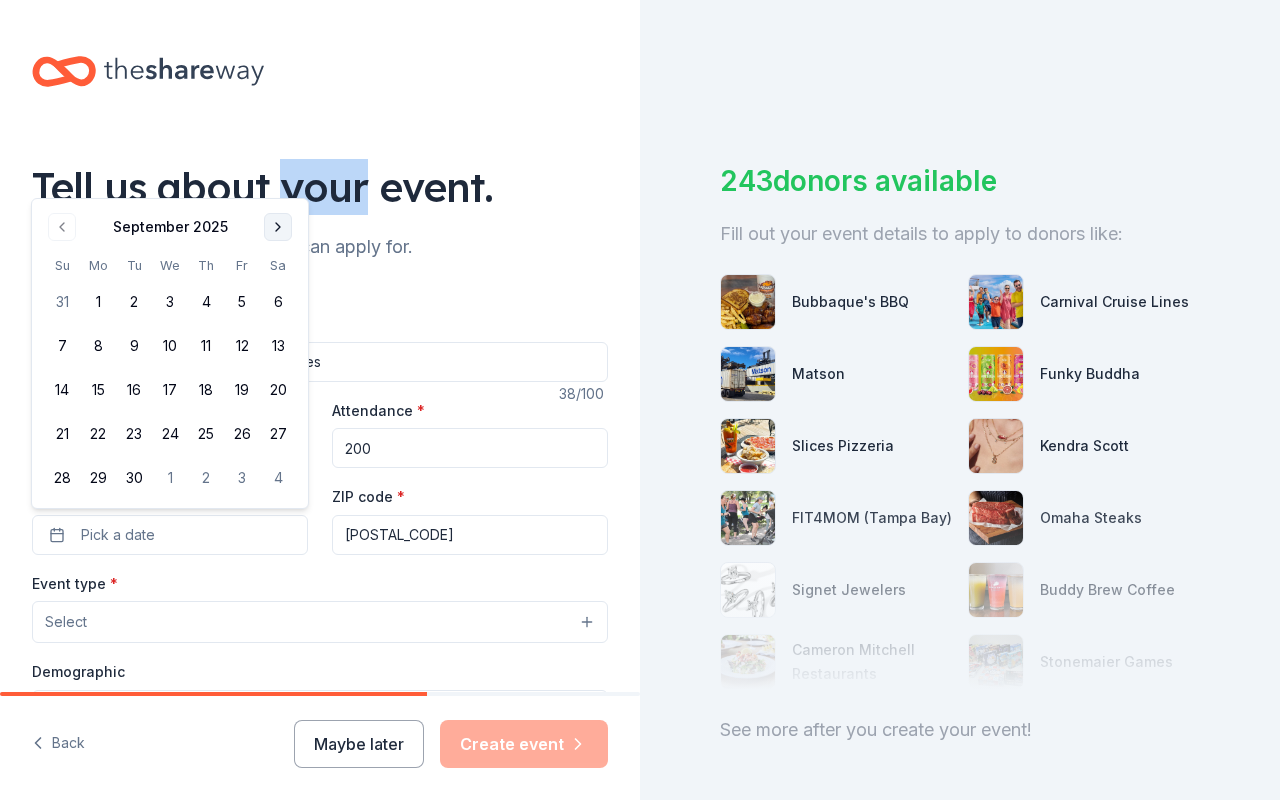 click at bounding box center [278, 227] 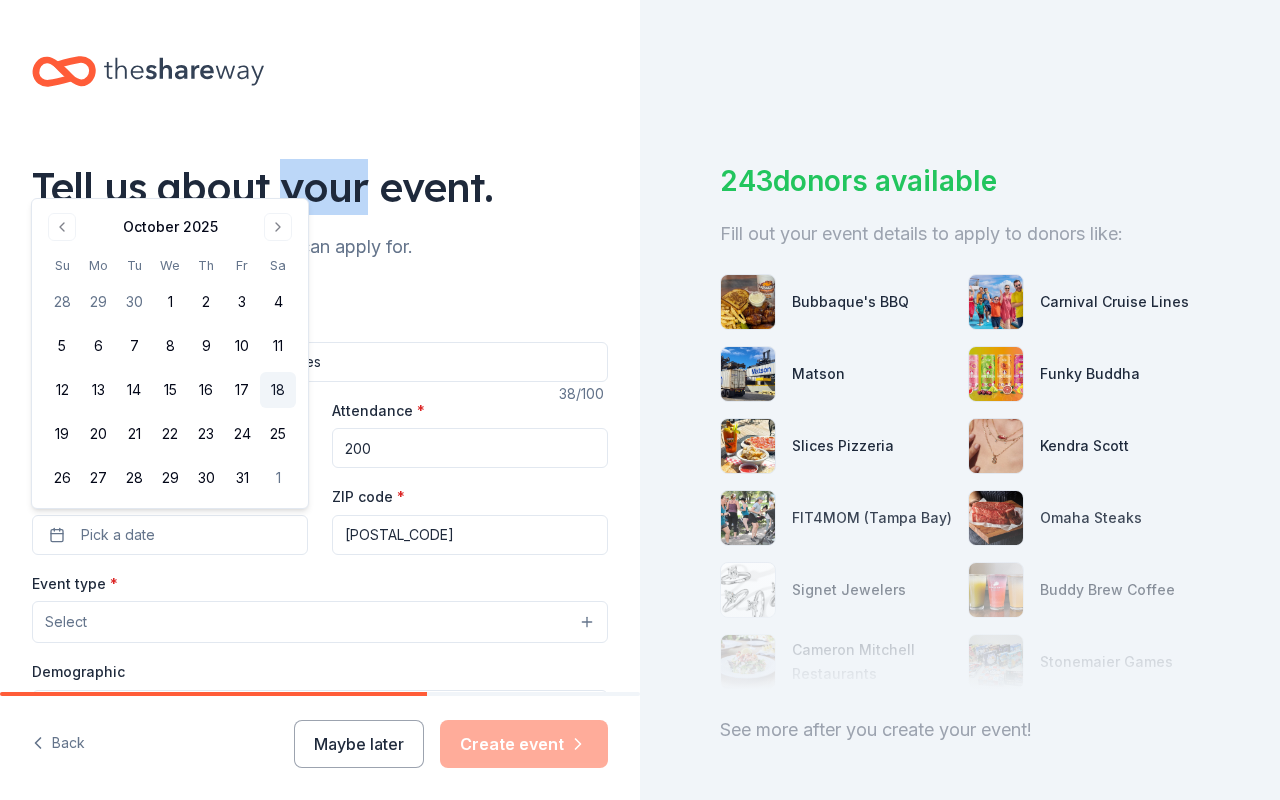 click on "18" at bounding box center (278, 390) 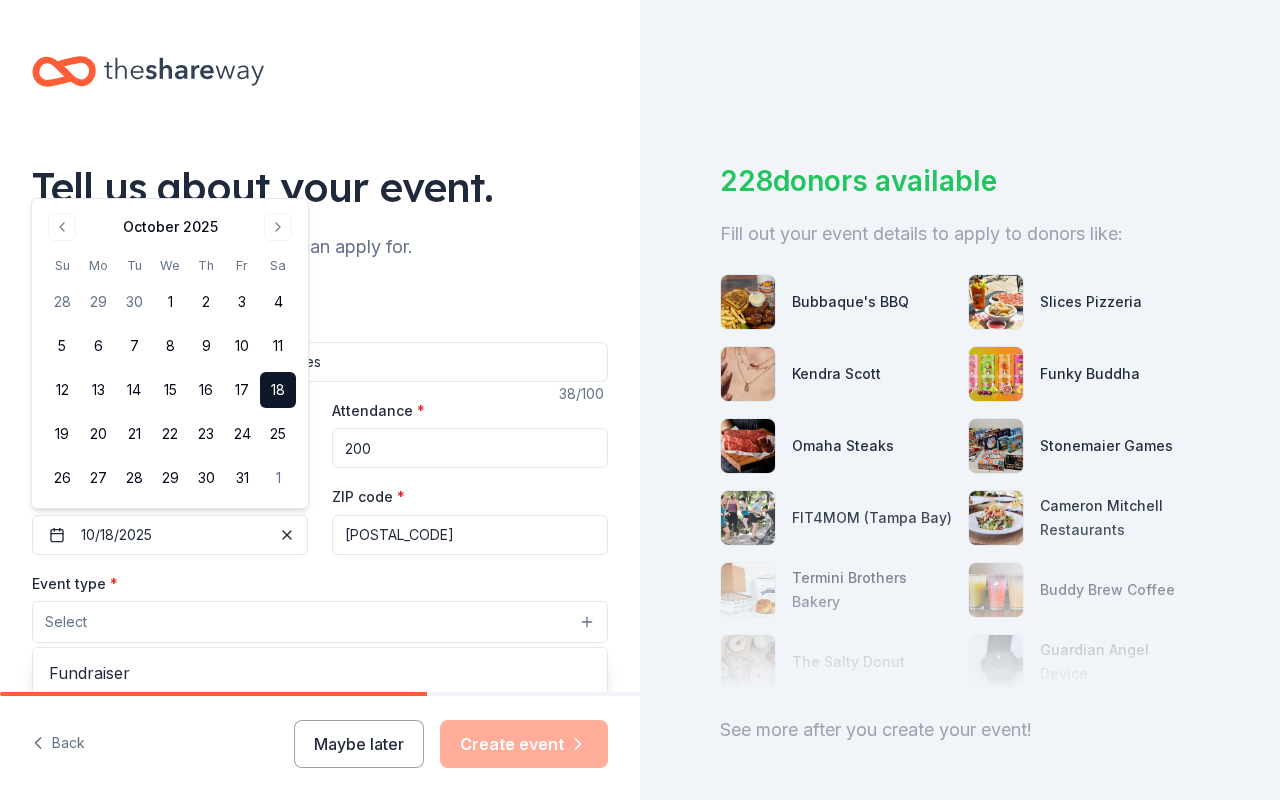 click on "Select" at bounding box center [320, 622] 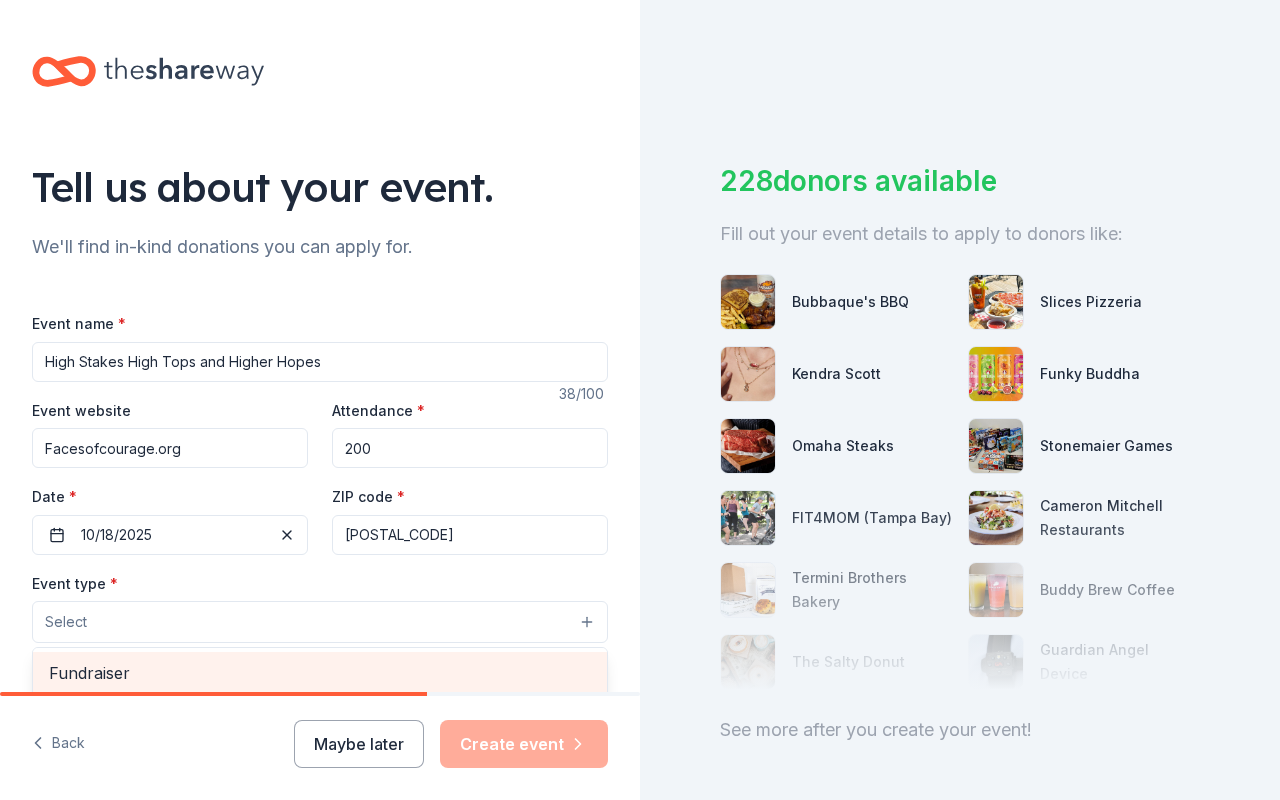 click on "Fundraiser" at bounding box center (320, 673) 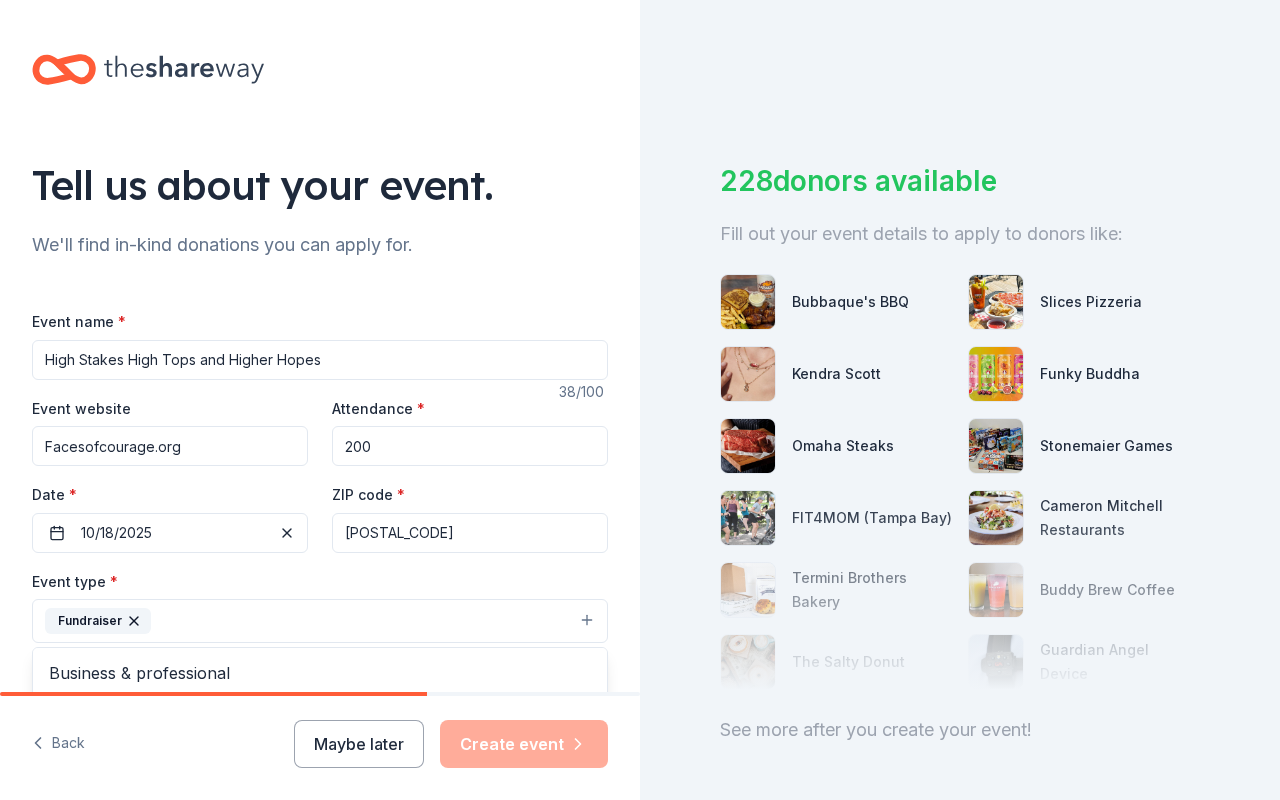 drag, startPoint x: 634, startPoint y: 307, endPoint x: 622, endPoint y: 442, distance: 135.53229 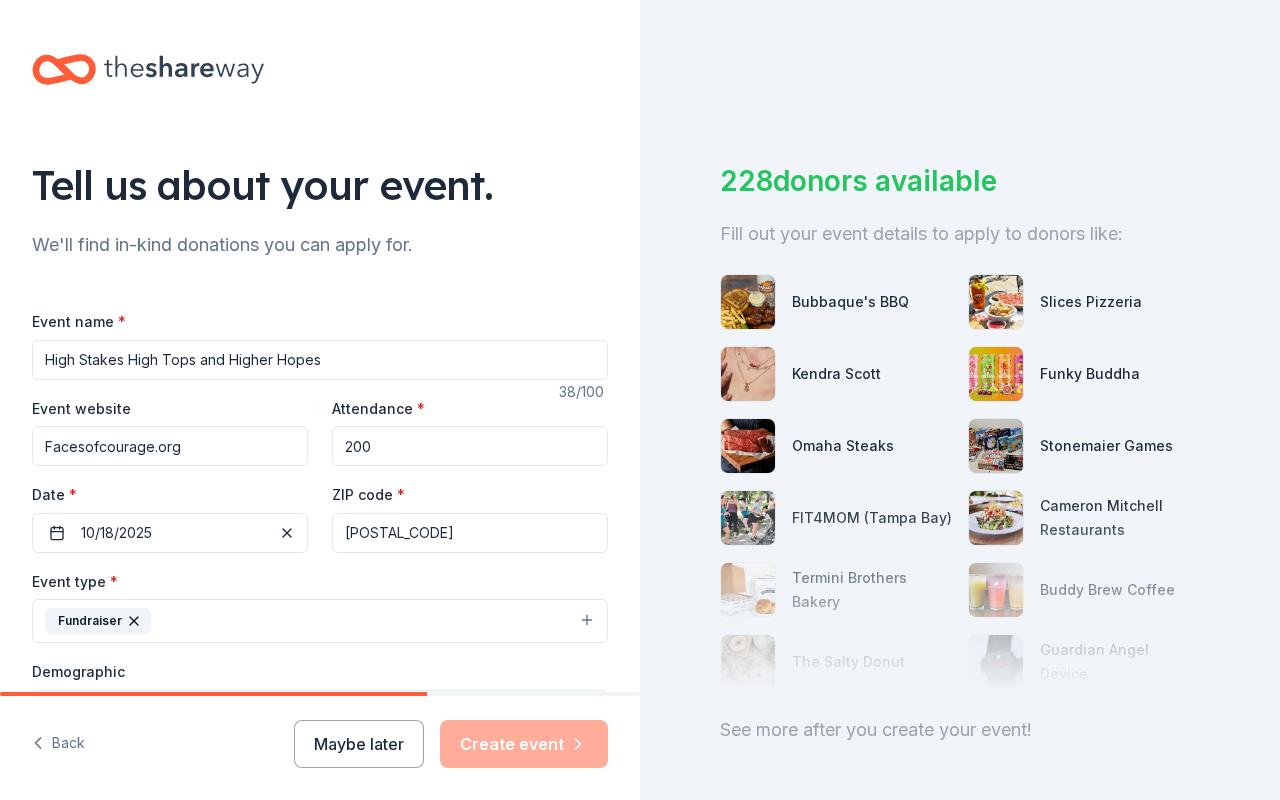 type 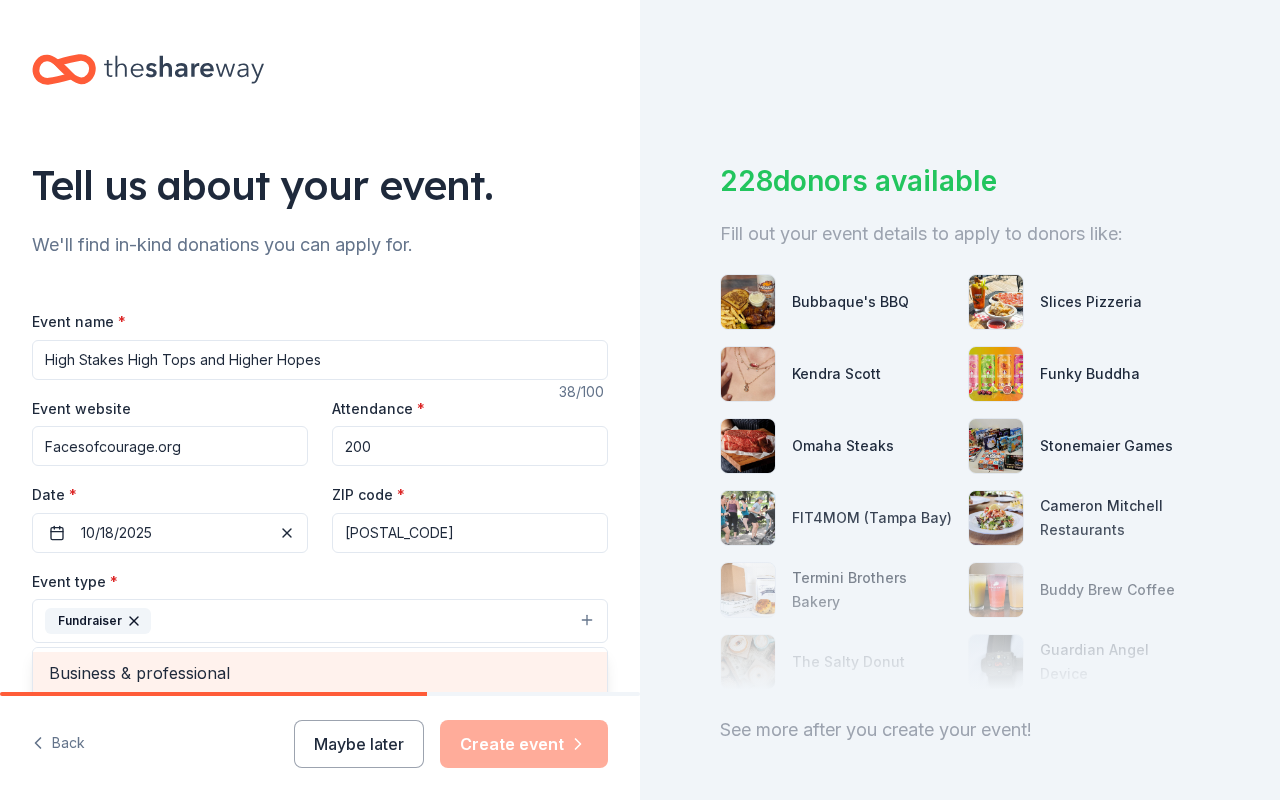 click on "Business & professional" at bounding box center (320, 673) 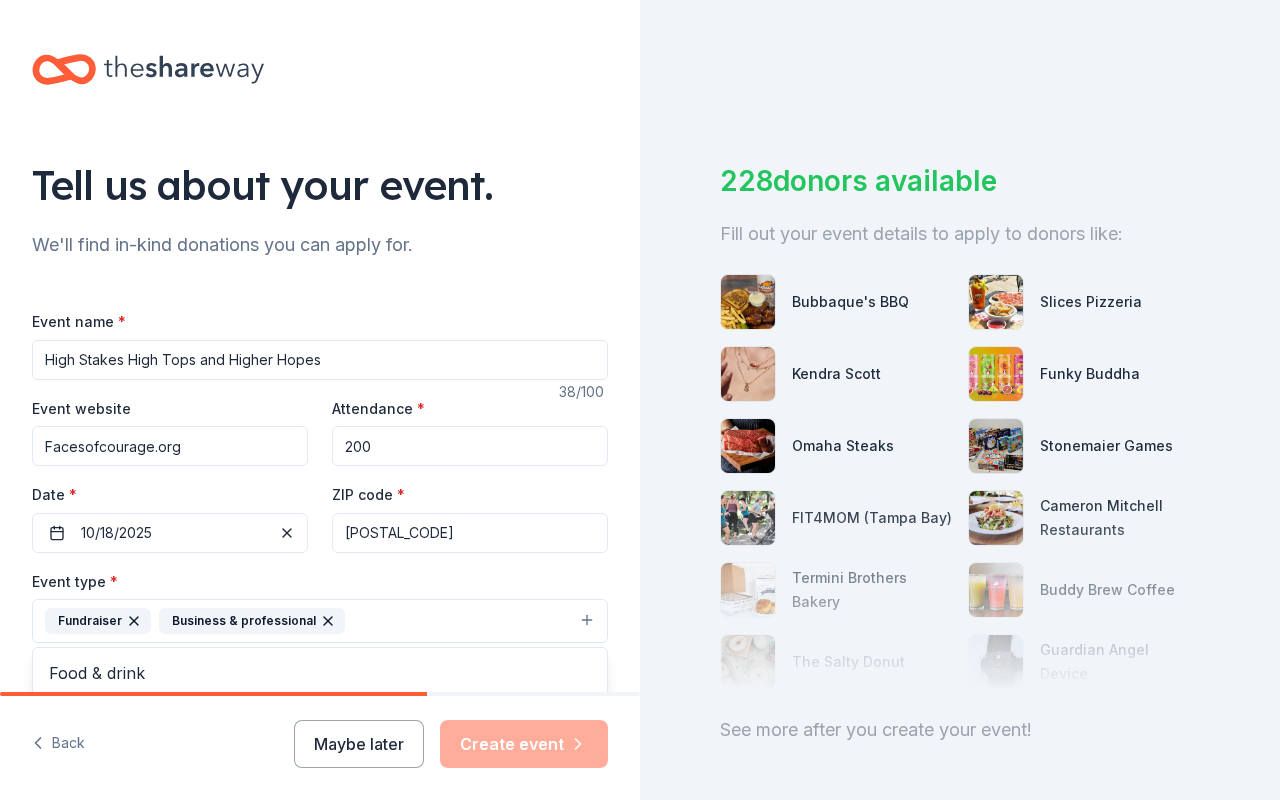drag, startPoint x: 631, startPoint y: 265, endPoint x: 628, endPoint y: 444, distance: 179.02513 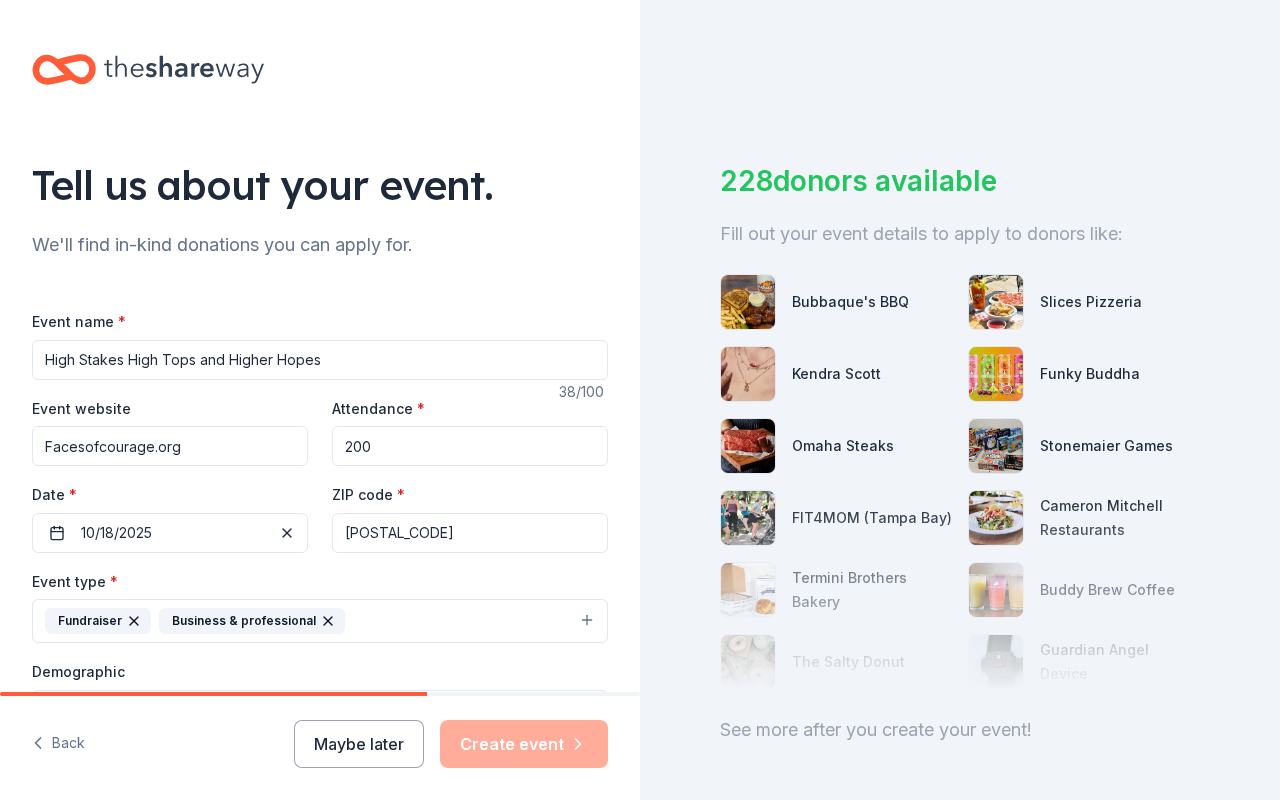 click on "Tell us about your event. We'll find in-kind donations you can apply for. Event name * High Stakes High Tops and Higher Hopes 38 /100 Event website Facesofcourage.org Attendance * 200 Date * 10/18/2025 ZIP code * [POSTAL_CODE] Event type * Fundraiser Business & professional Demographic Select We use this information to help brands find events with their target demographic to sponsor their products. Mailing address Apt/unit Description What are you looking for? * Auction & raffle Meals Snacks Desserts Alcohol Beverages Send me reminders Email me reminders of donor application deadlines Recurring event" at bounding box center (320, 664) 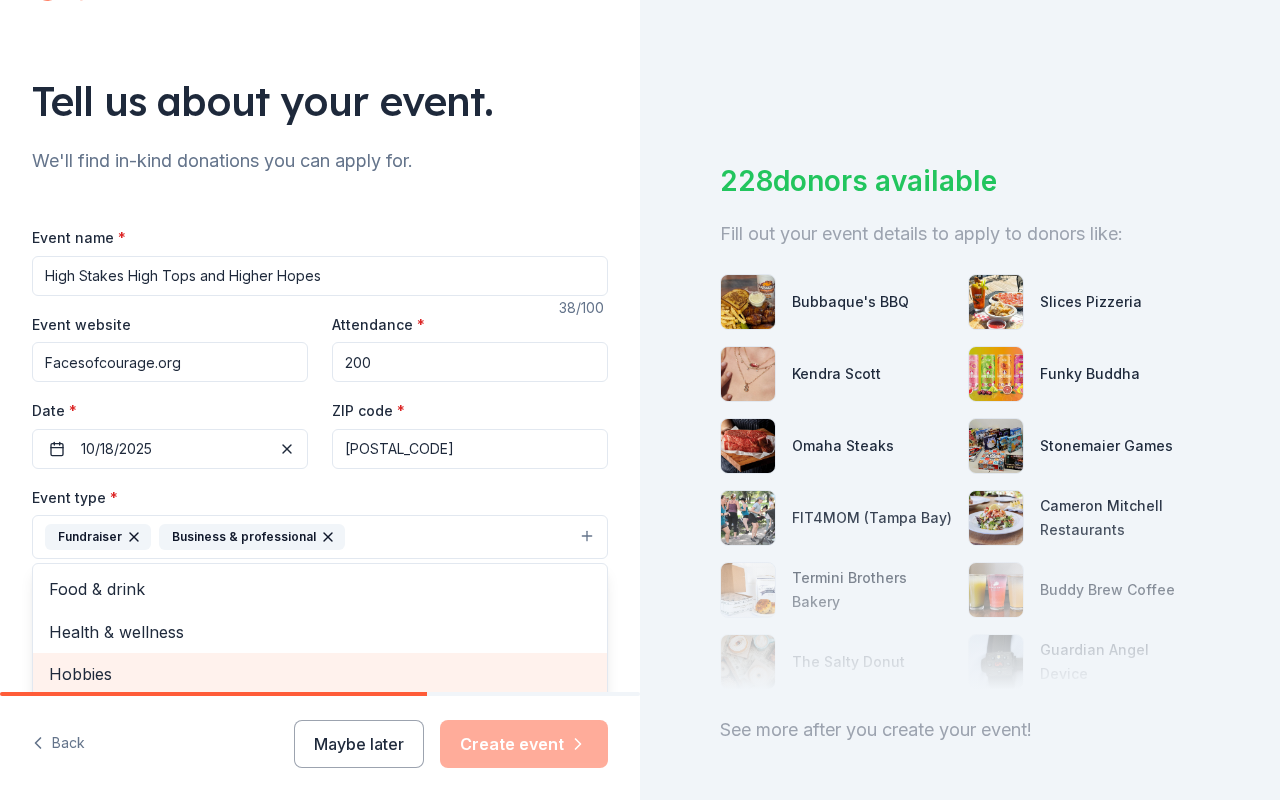 scroll, scrollTop: 170, scrollLeft: 0, axis: vertical 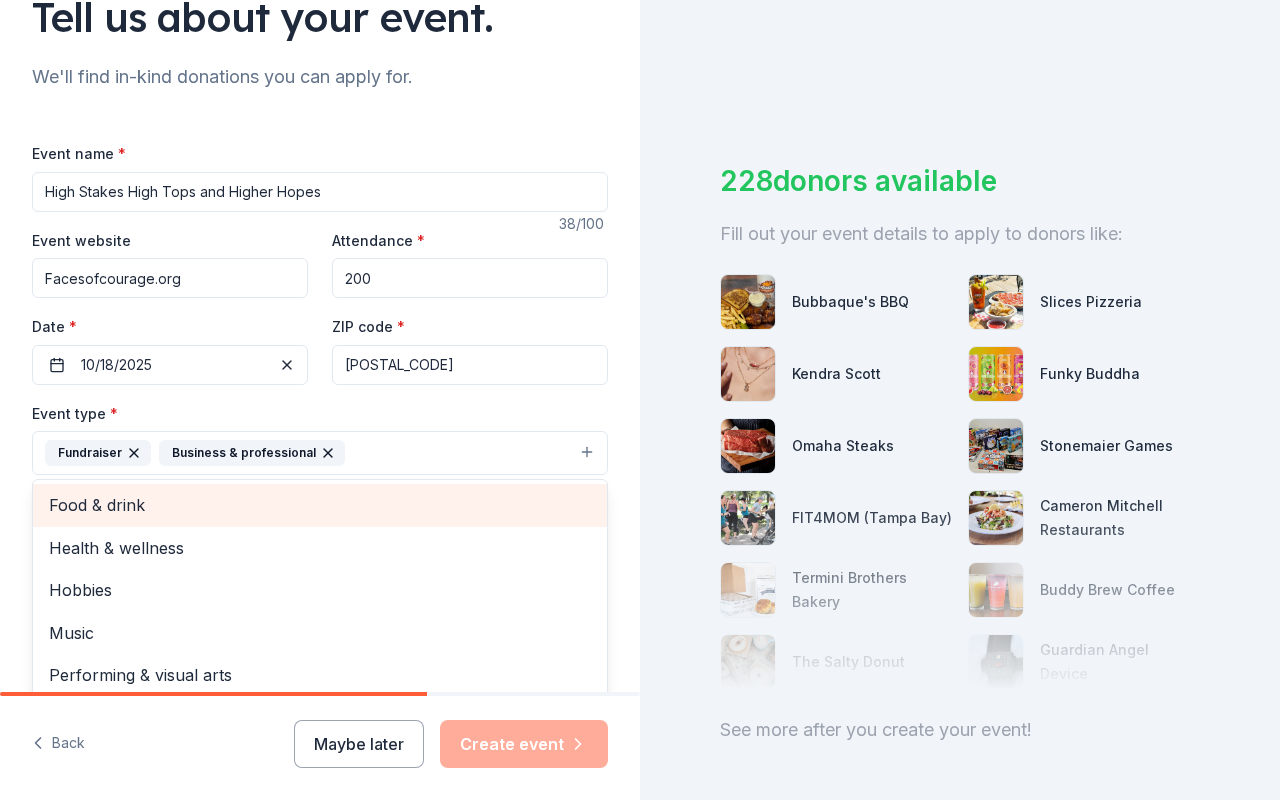 click on "Food & drink" at bounding box center [320, 505] 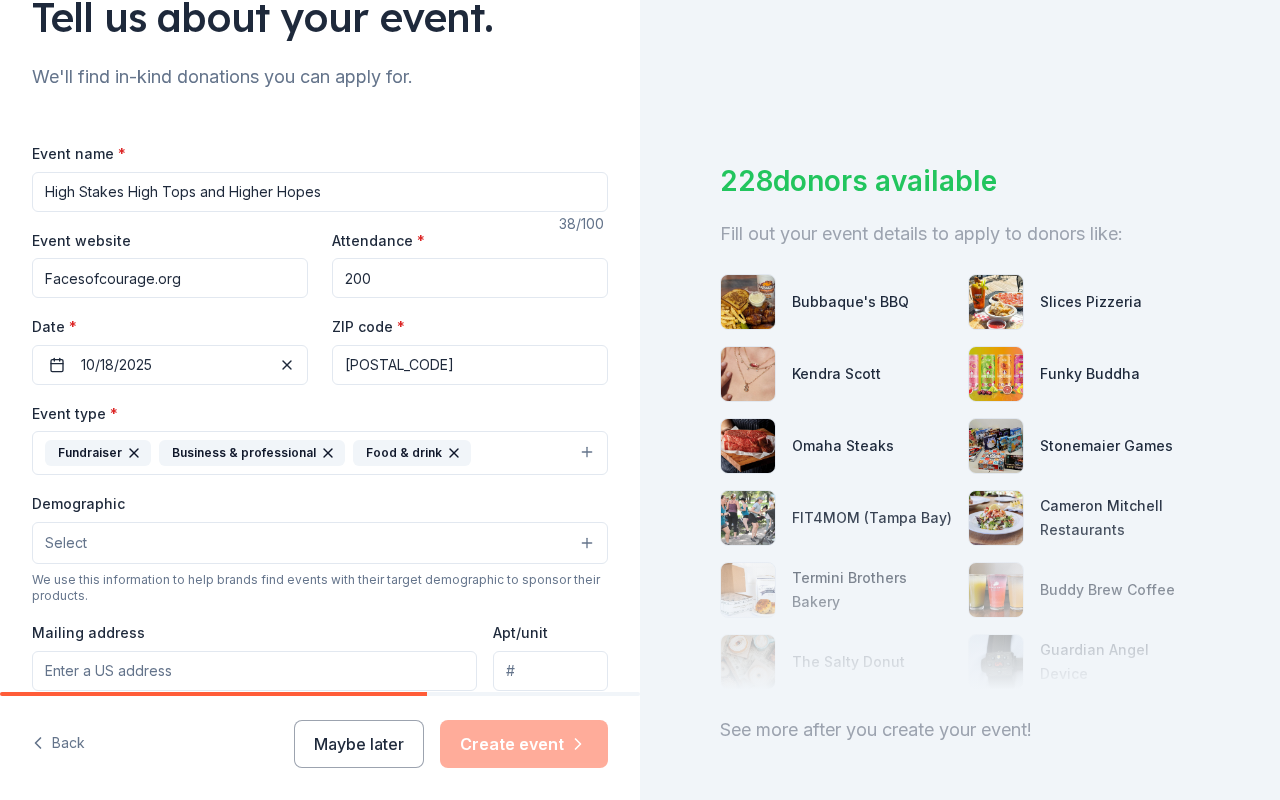 click 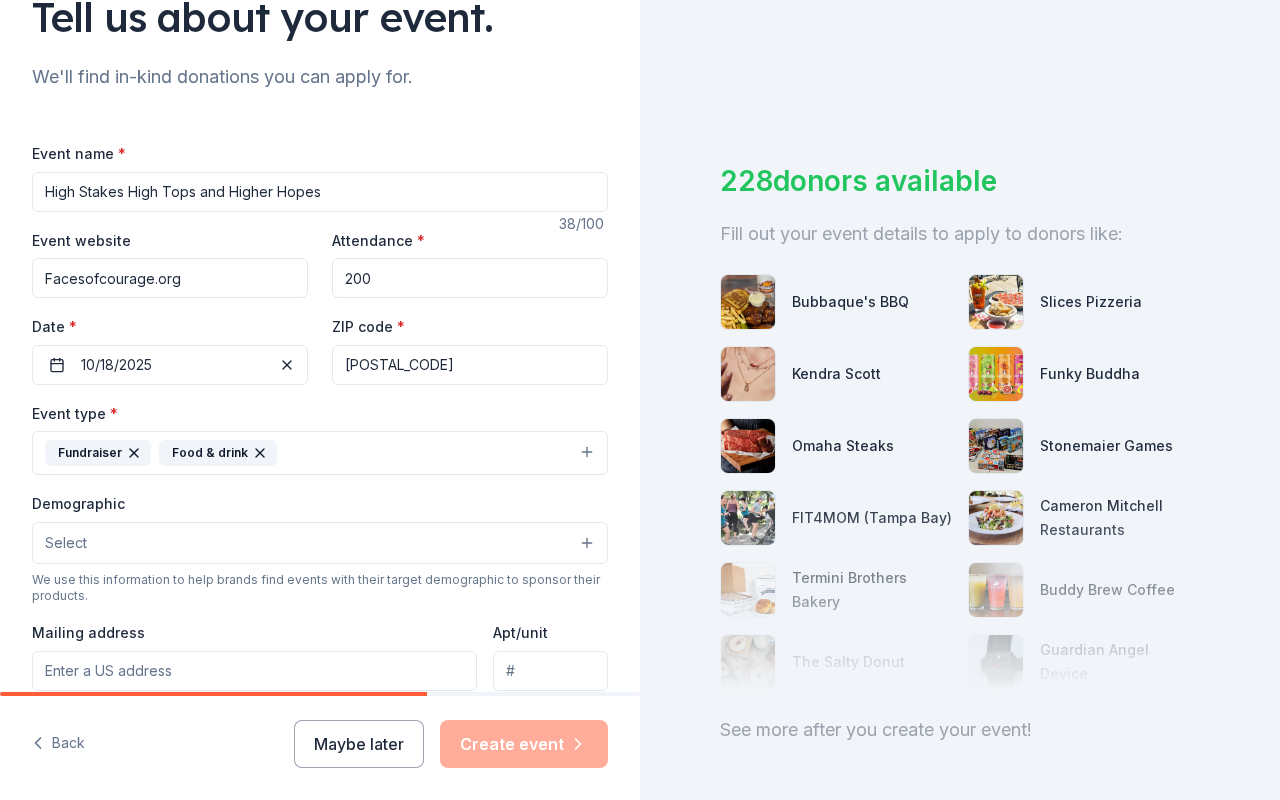 click on "Select" at bounding box center [320, 543] 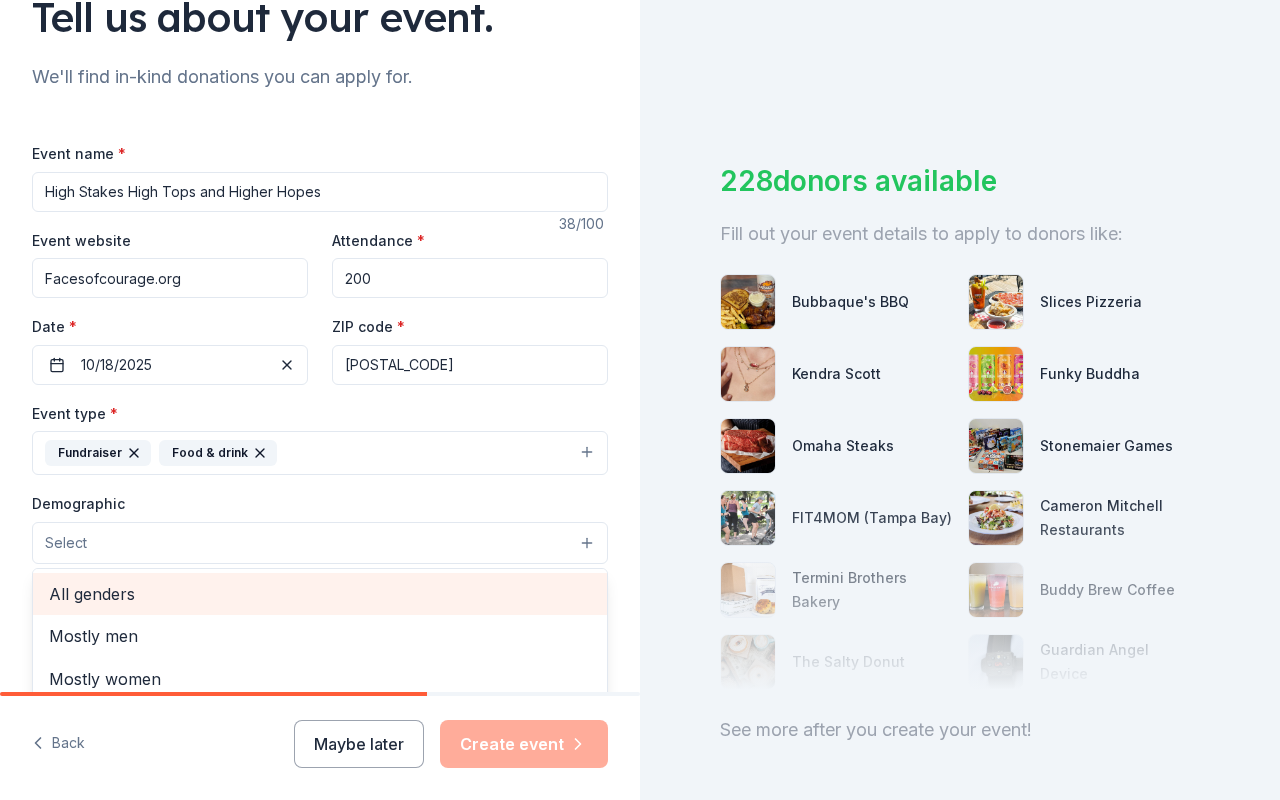click on "All genders" at bounding box center (320, 594) 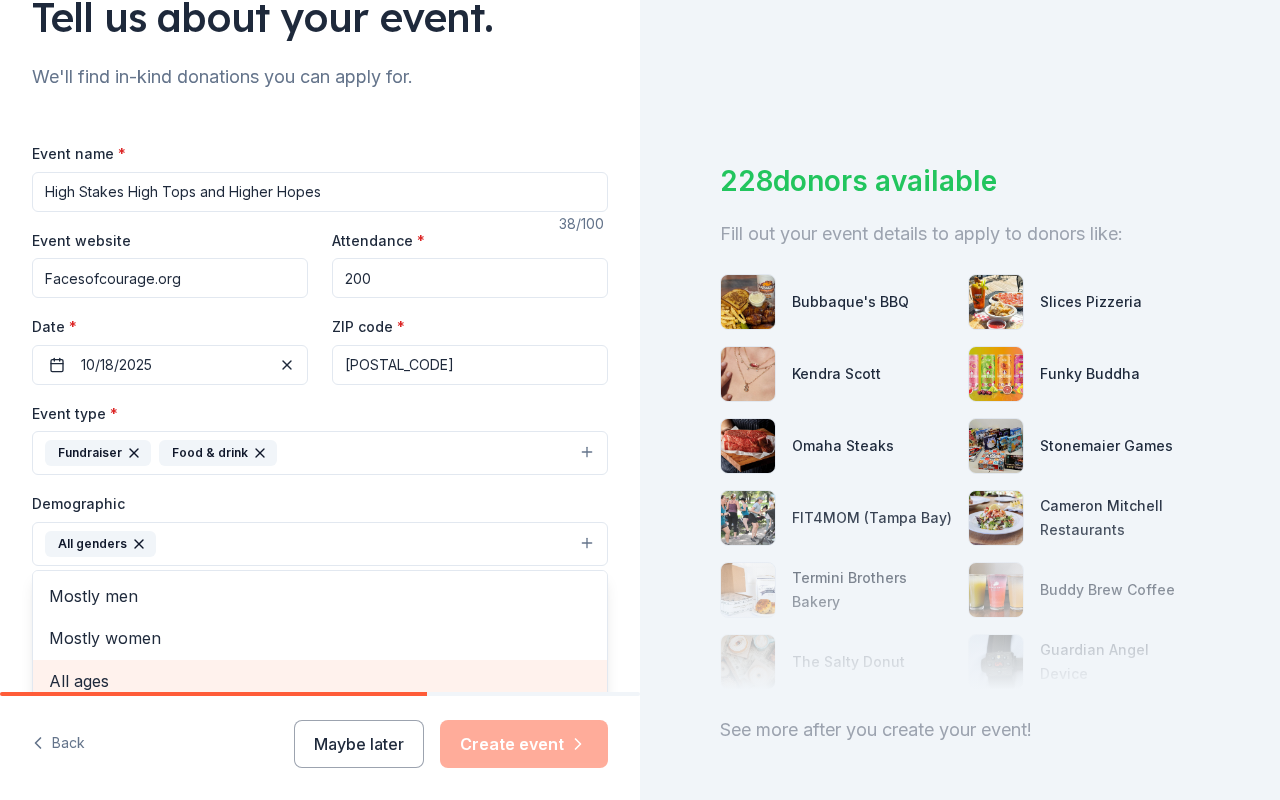 scroll, scrollTop: 176, scrollLeft: 0, axis: vertical 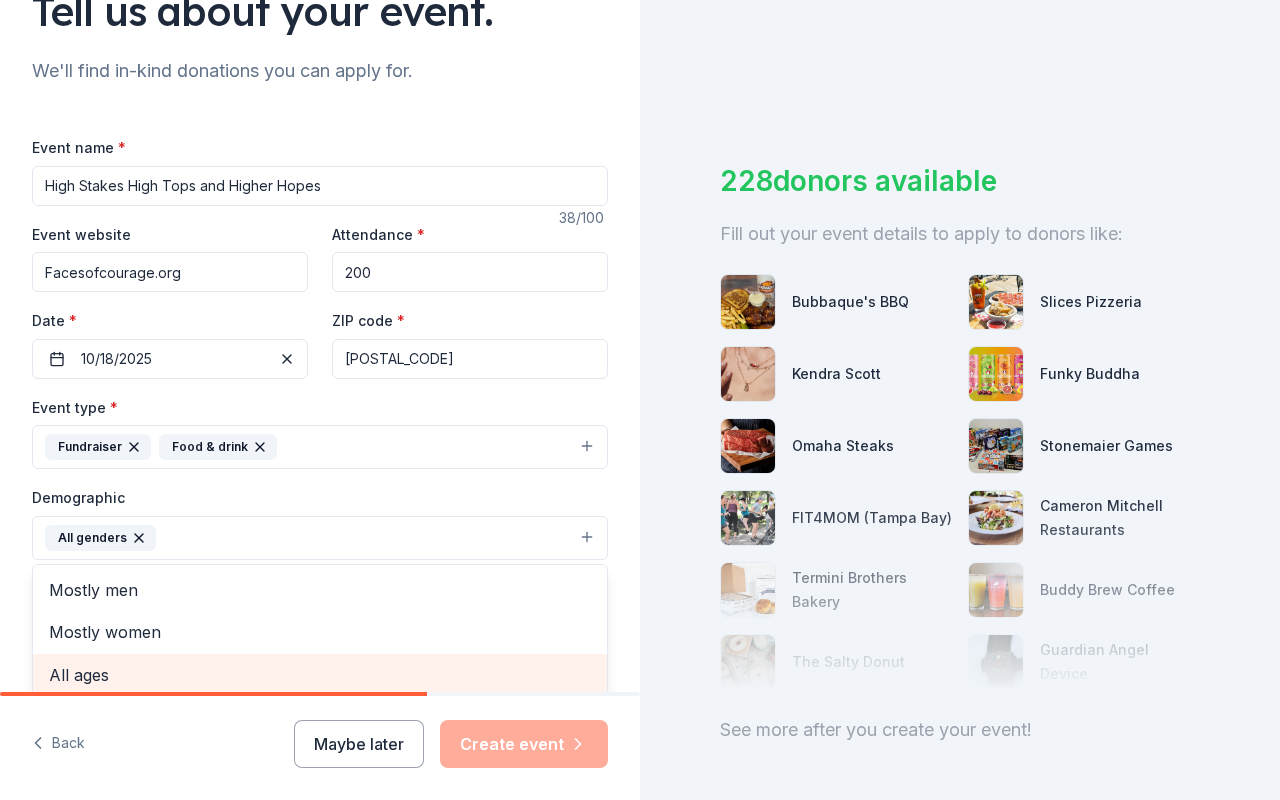 click on "All ages" at bounding box center [320, 675] 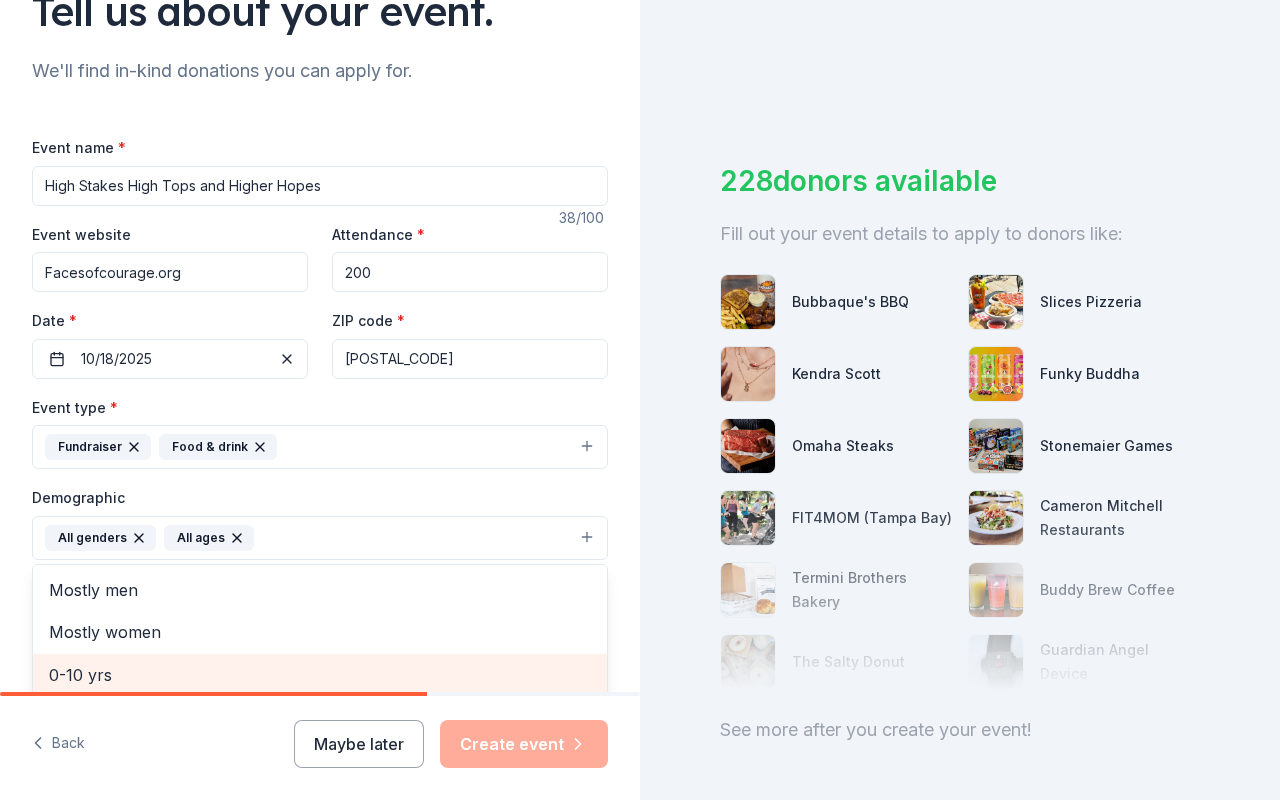 click on "0-10 yrs" at bounding box center (320, 675) 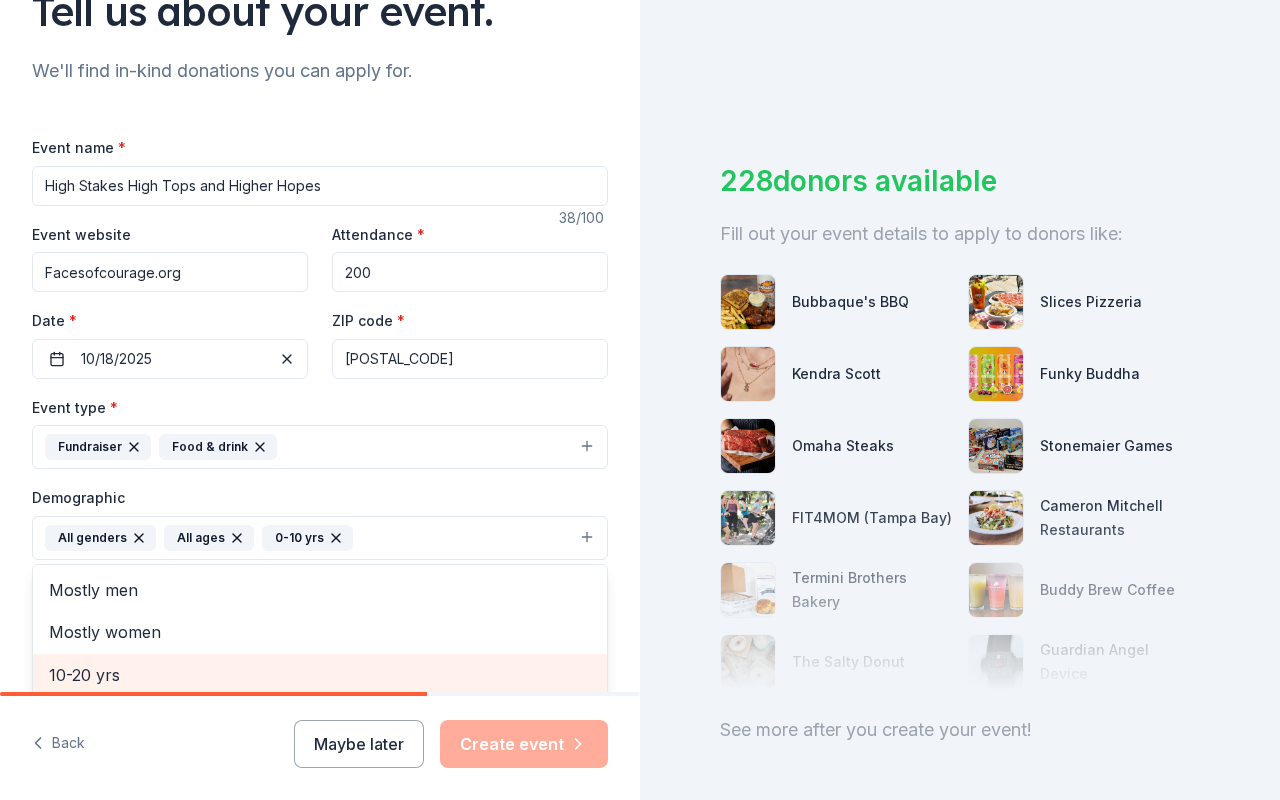 click on "10-20 yrs" at bounding box center (320, 675) 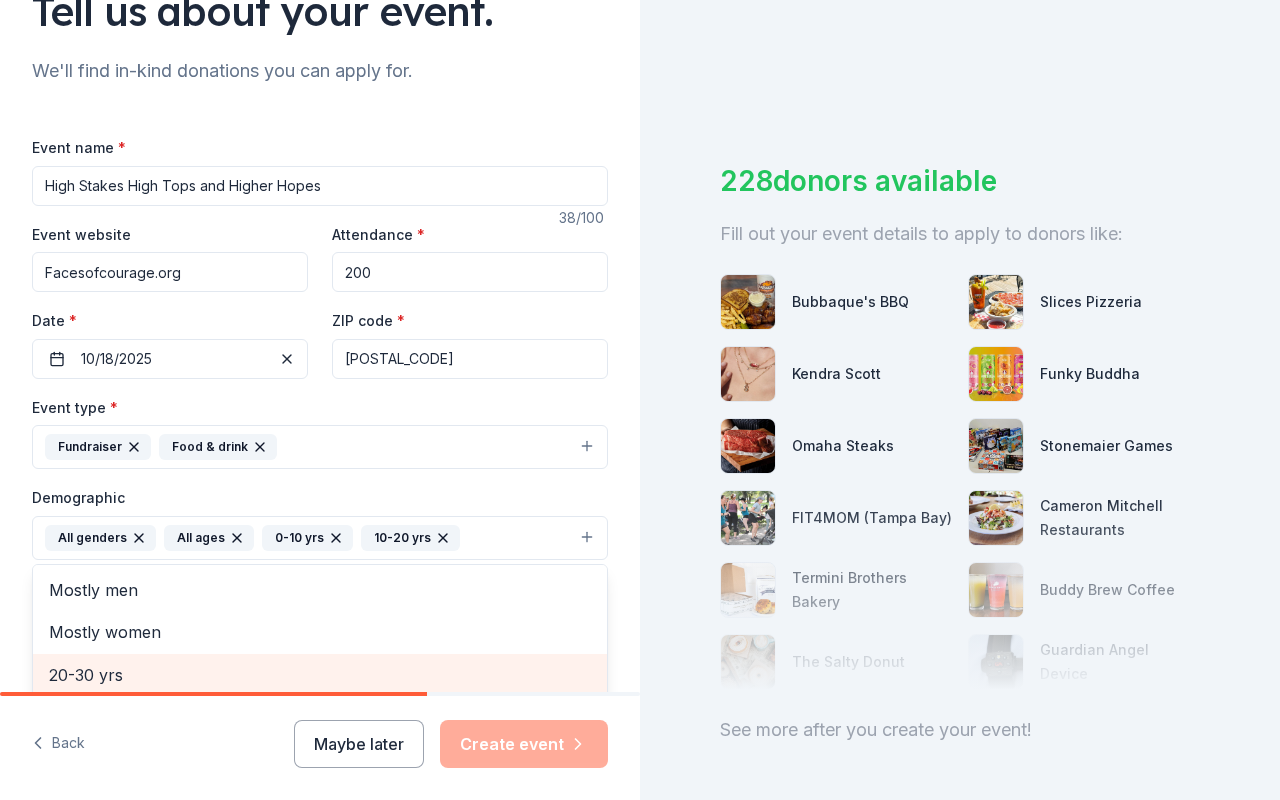 click on "20-30 yrs" at bounding box center [320, 675] 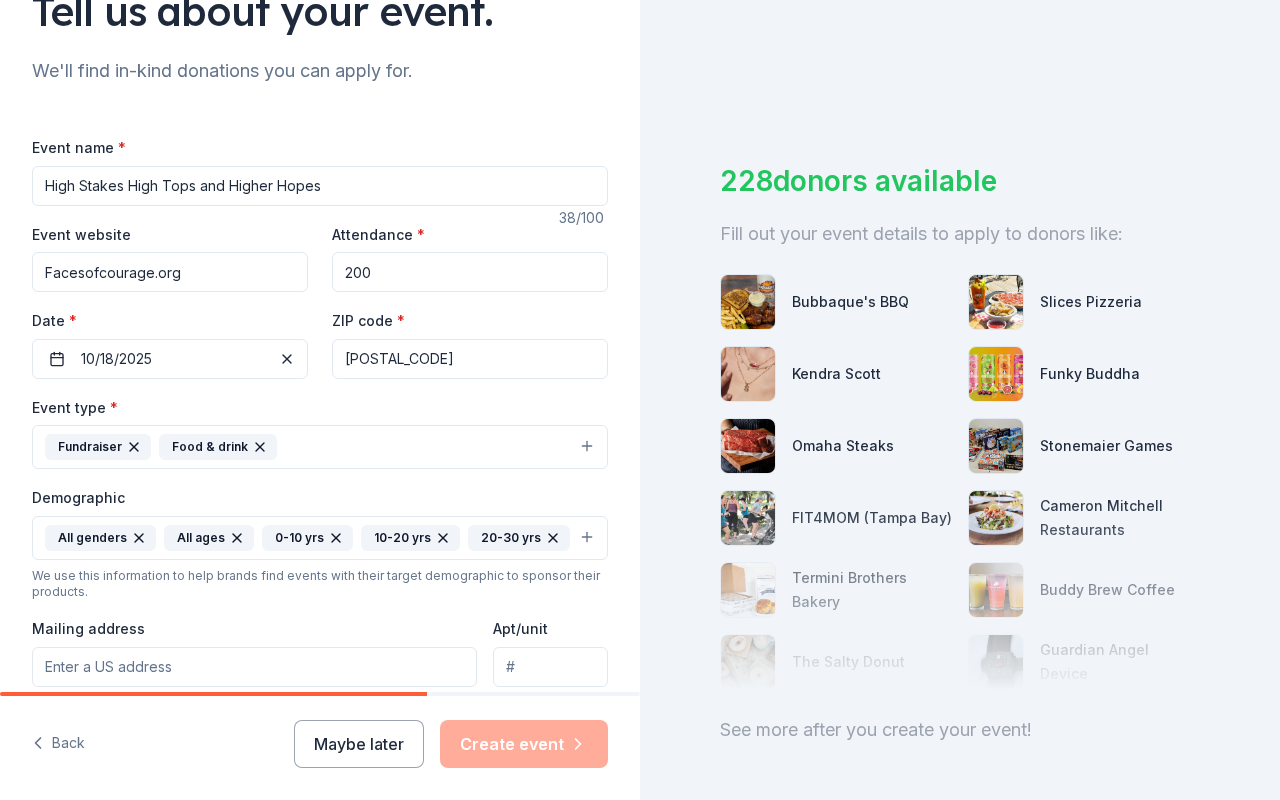 click 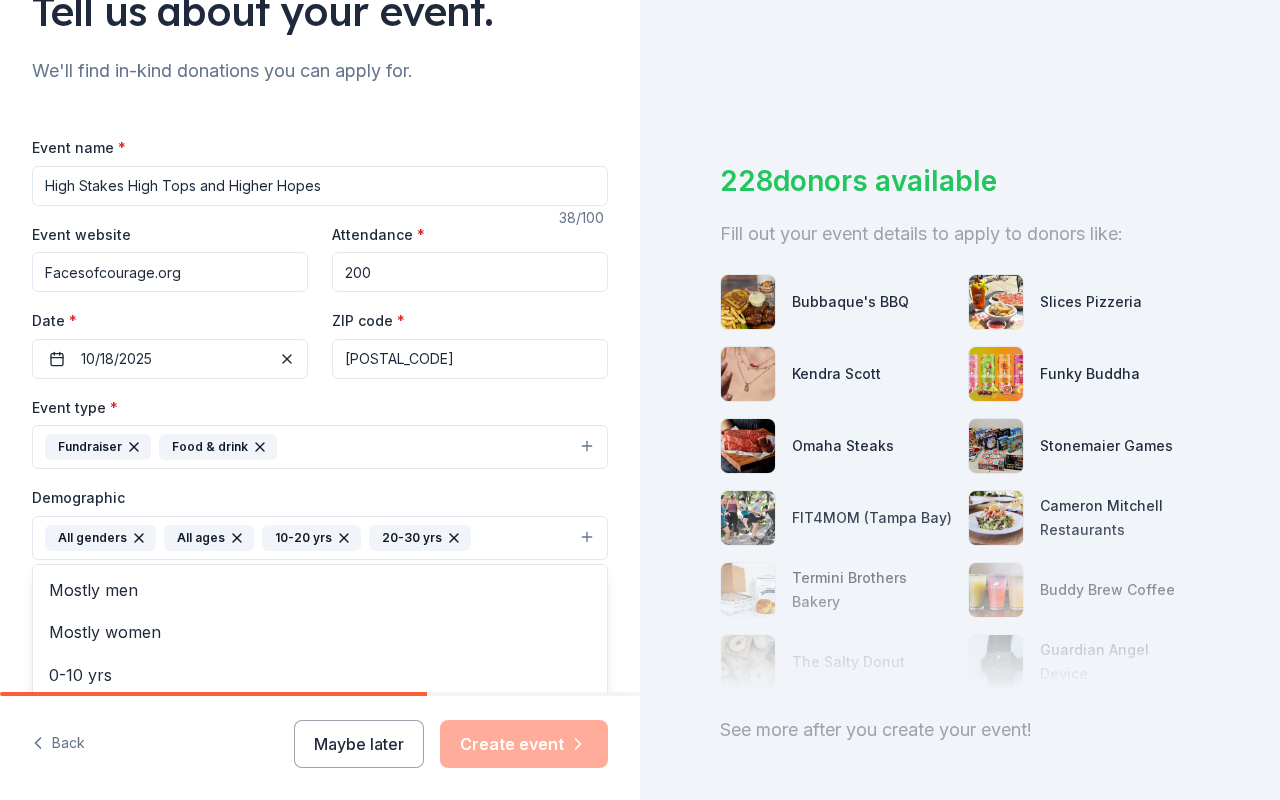 click 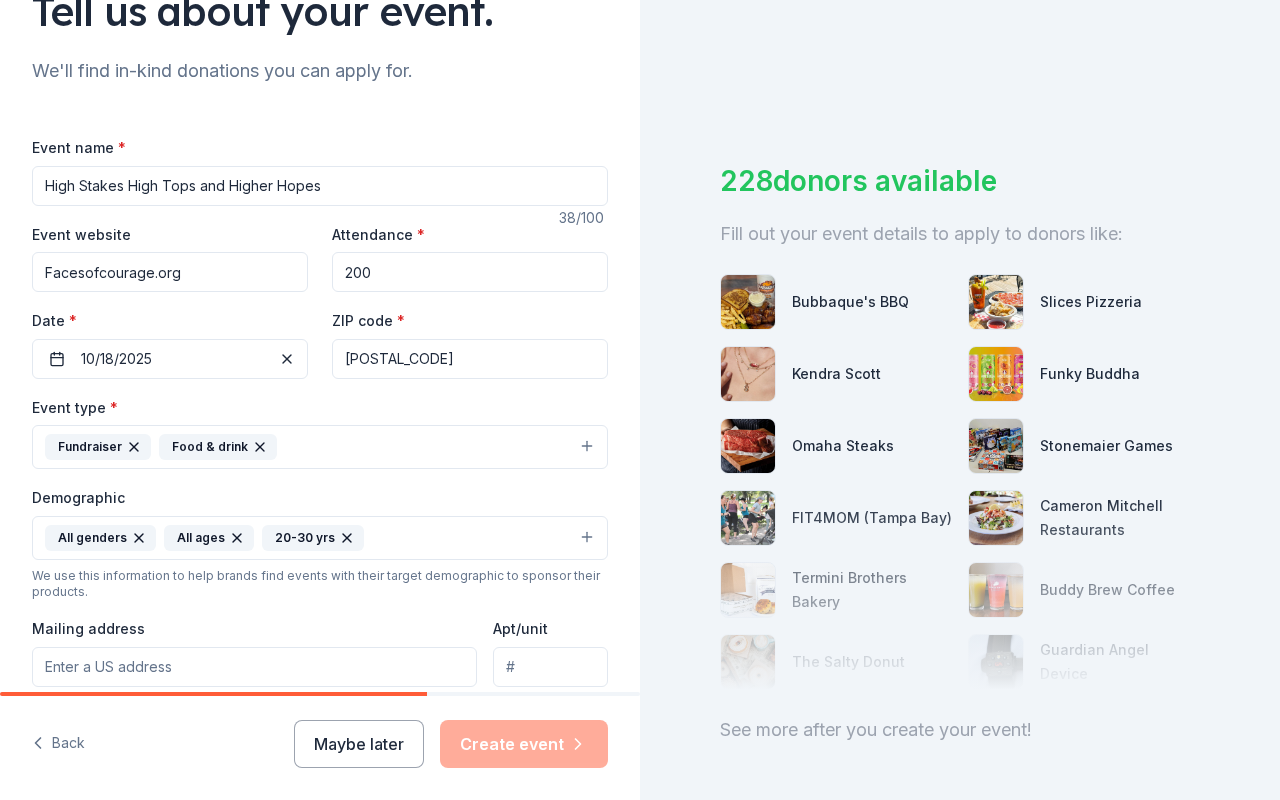 click 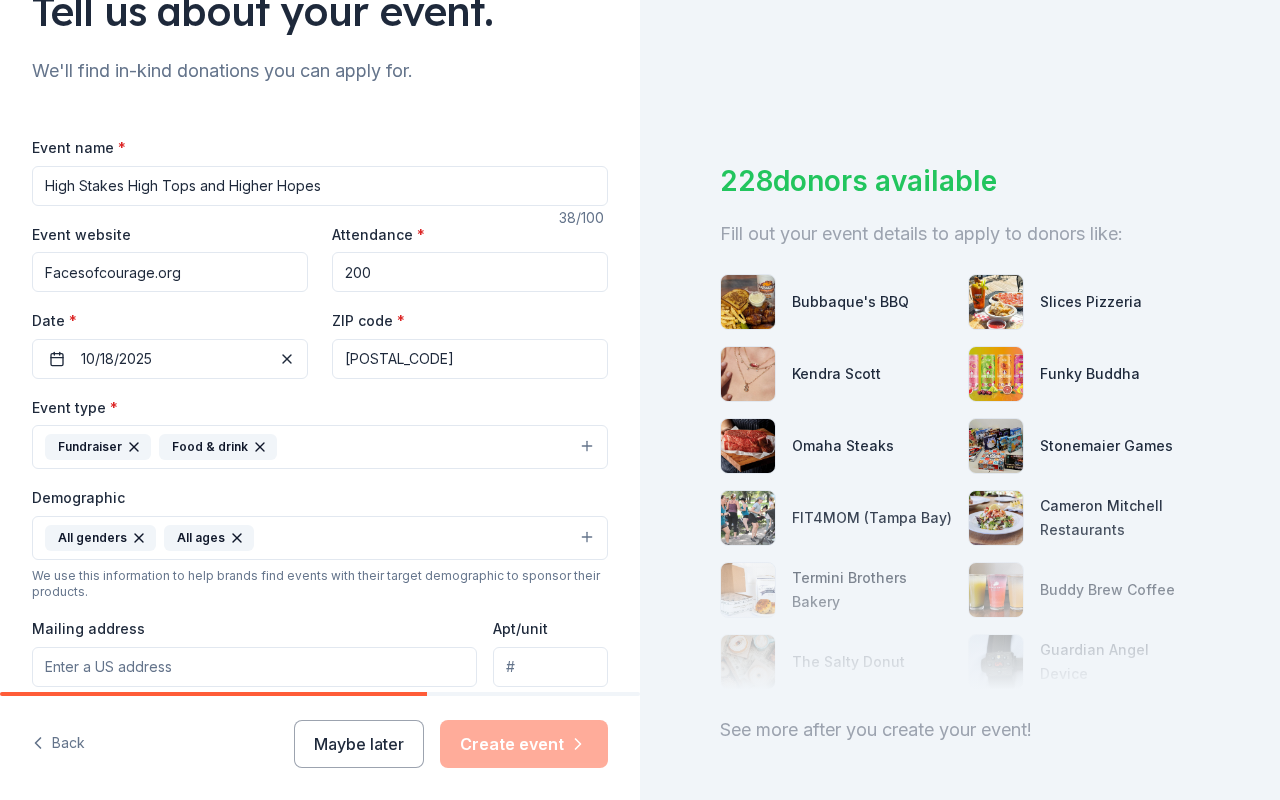 click 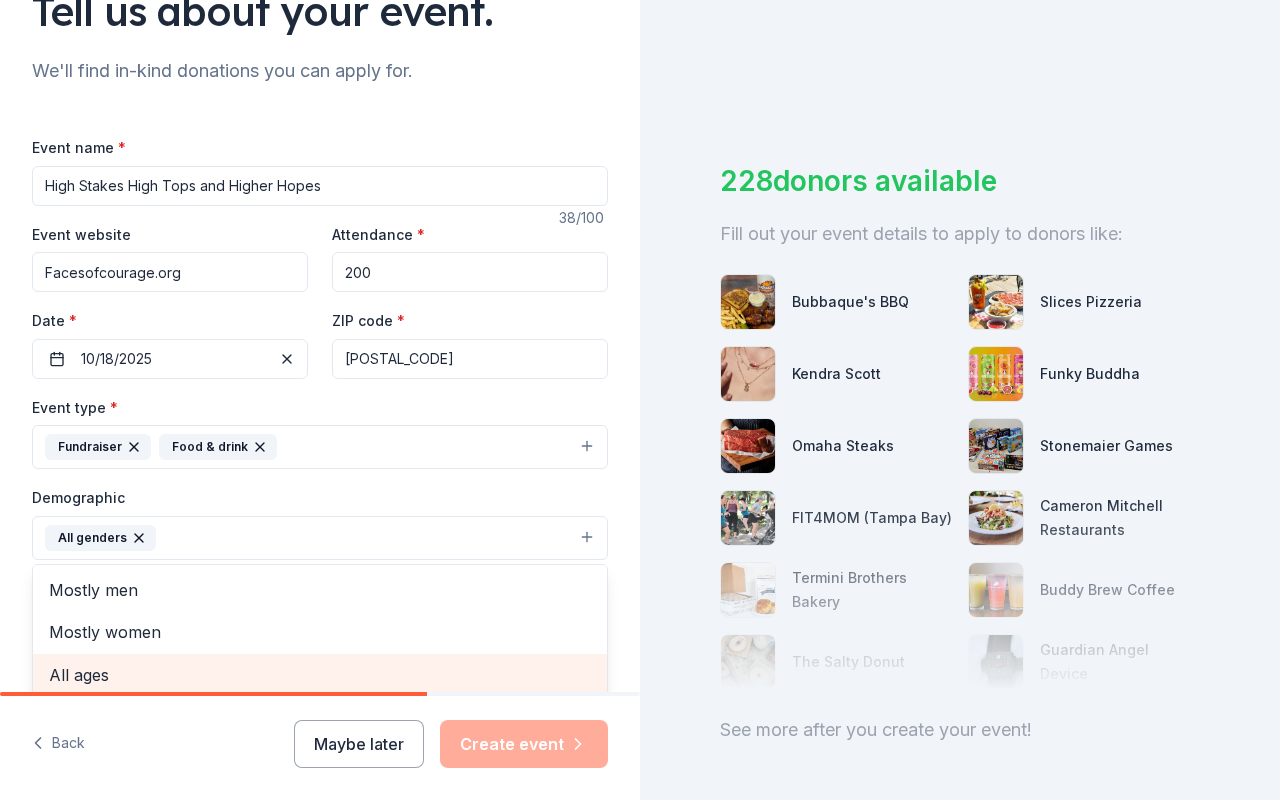 click on "All ages" at bounding box center (320, 675) 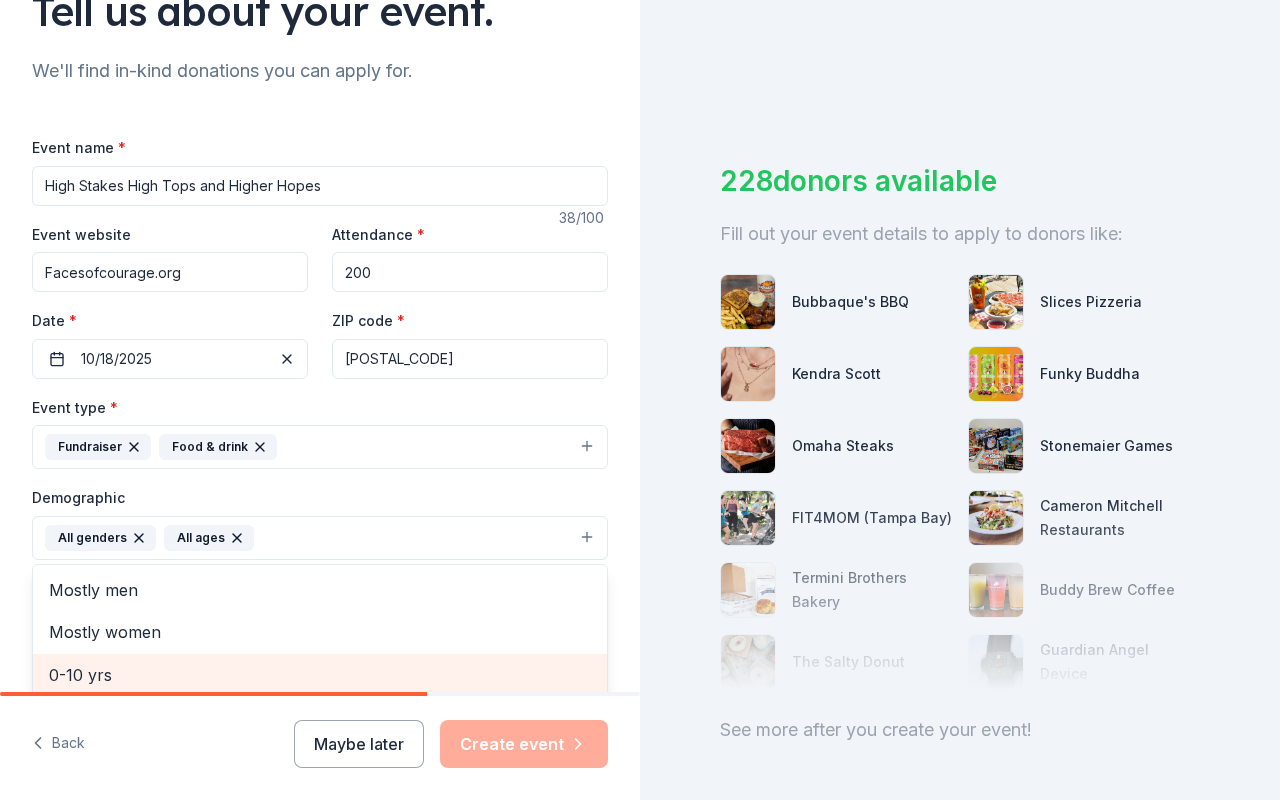 click on "0-10 yrs" at bounding box center [320, 675] 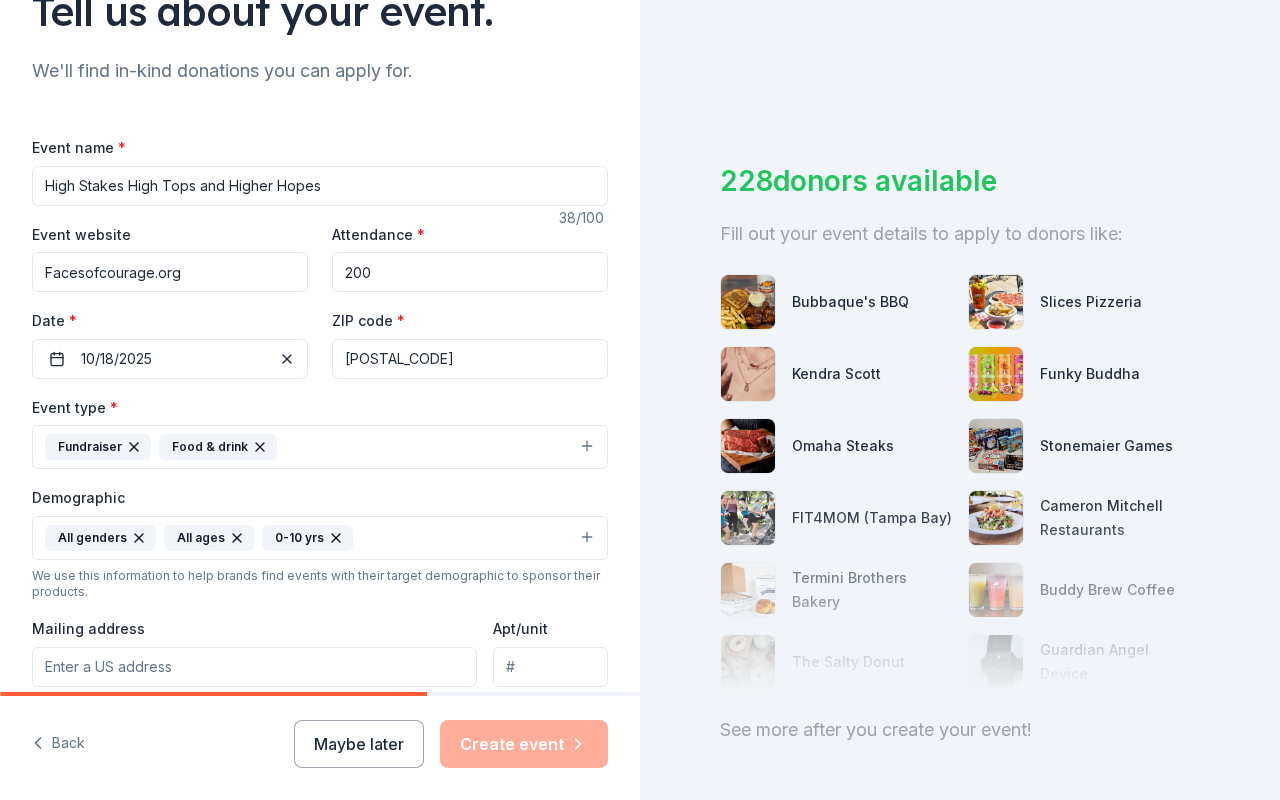 click 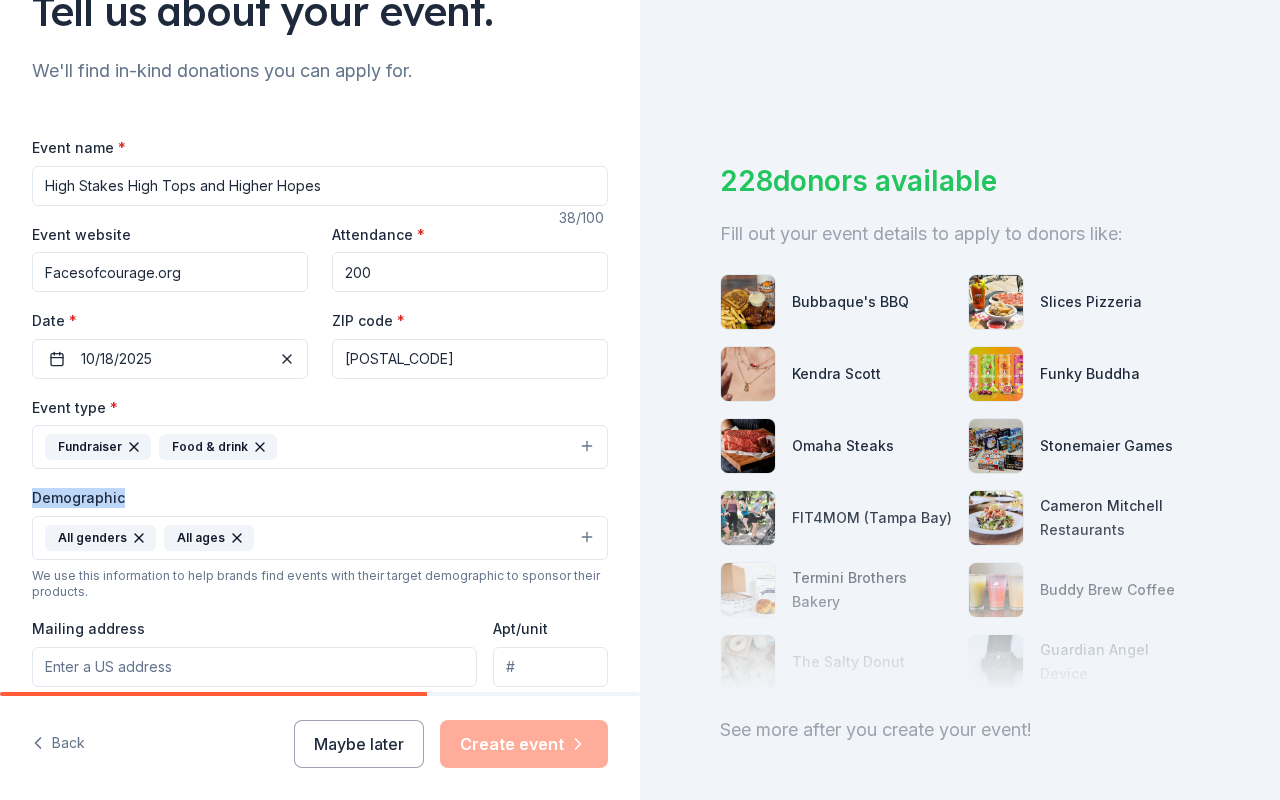 drag, startPoint x: 633, startPoint y: 428, endPoint x: 631, endPoint y: 496, distance: 68.0294 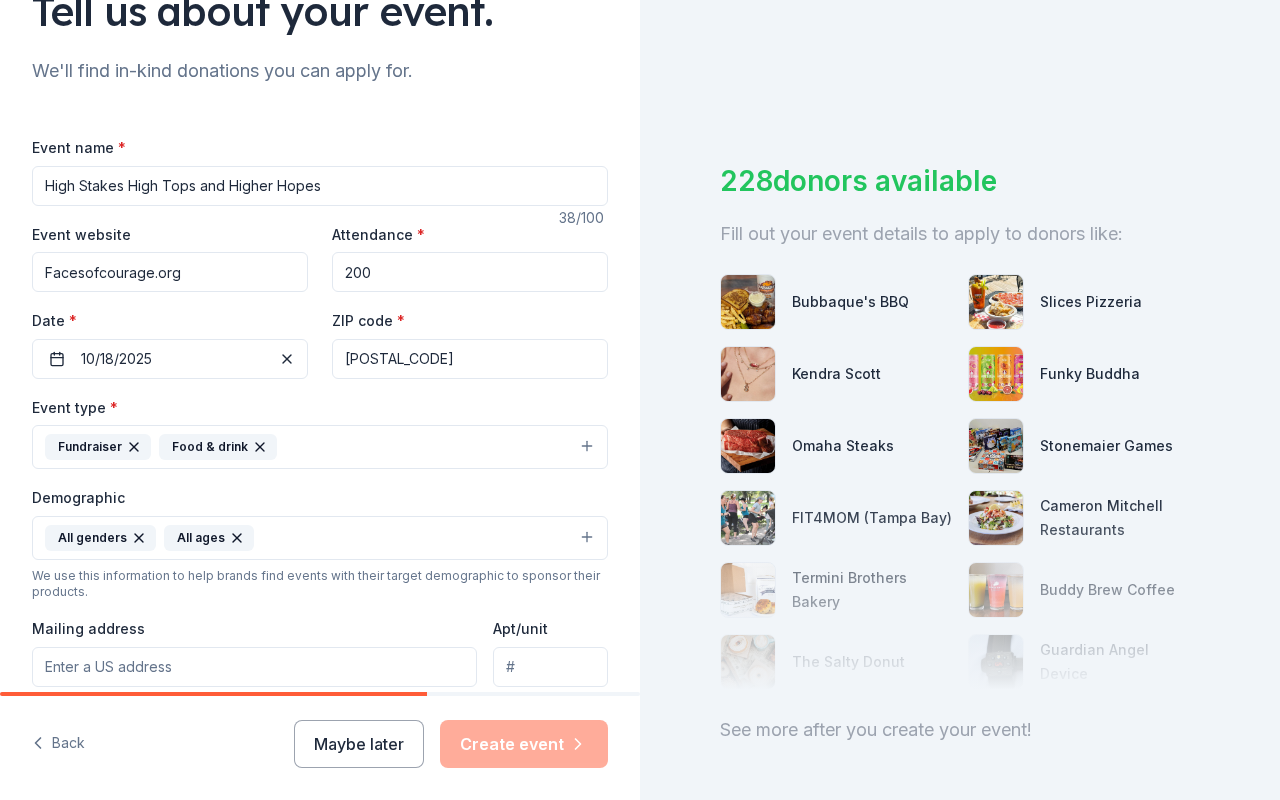 click on "Tell us about your event. We'll find in-kind donations you can apply for. Event name * High Stakes High Tops and Higher Hopes 38 /100 Event website Facesofcourage.org Attendance * 200 Date * 10/18/2025 ZIP code * [POSTAL_CODE] Event type * Fundraiser Food & drink Demographic All genders All ages We use this information to help brands find events with their target demographic to sponsor their products. Mailing address Apt/unit Description What are you looking for? * Auction & raffle Meals Snacks Desserts Alcohol Beverages Send me reminders Email me reminders of donor application deadlines Recurring event" at bounding box center (320, 491) 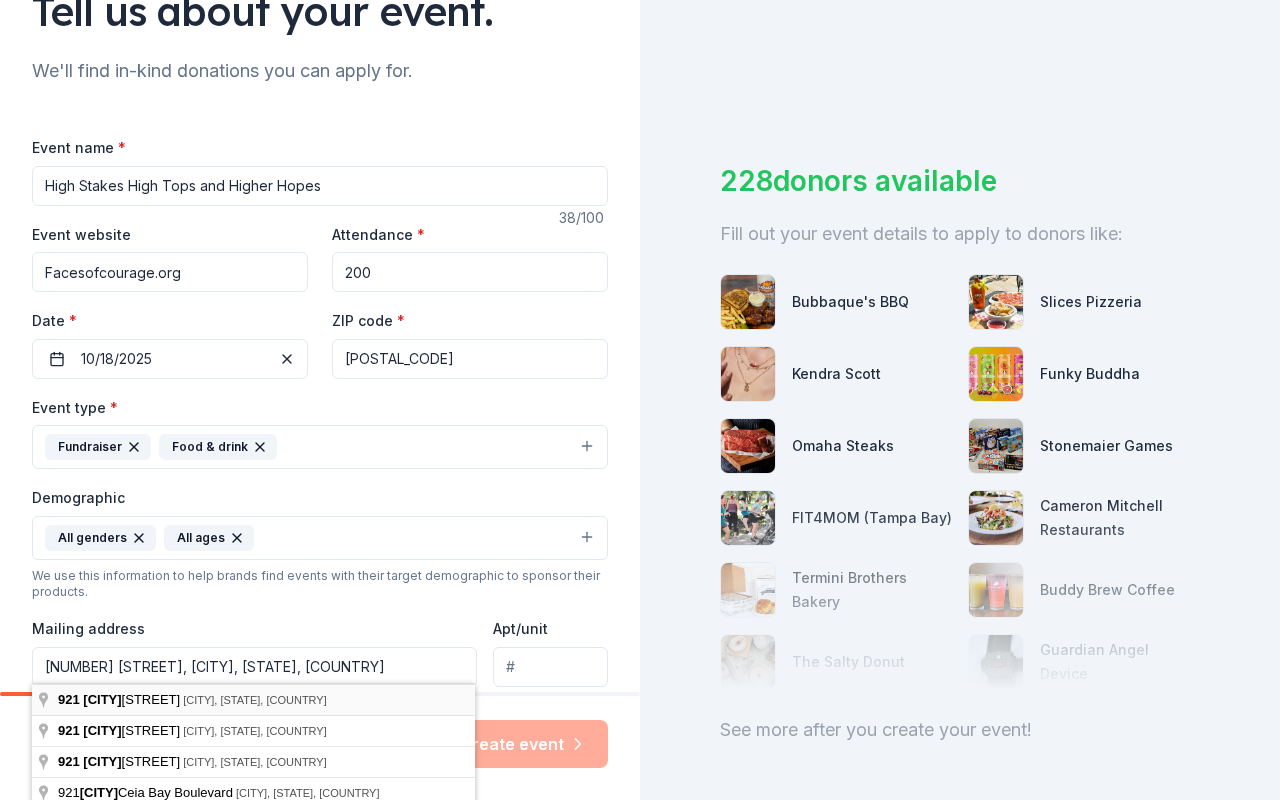 type on "[NUMBER] [STREET], [CITY], [STATE], [POSTAL_CODE]" 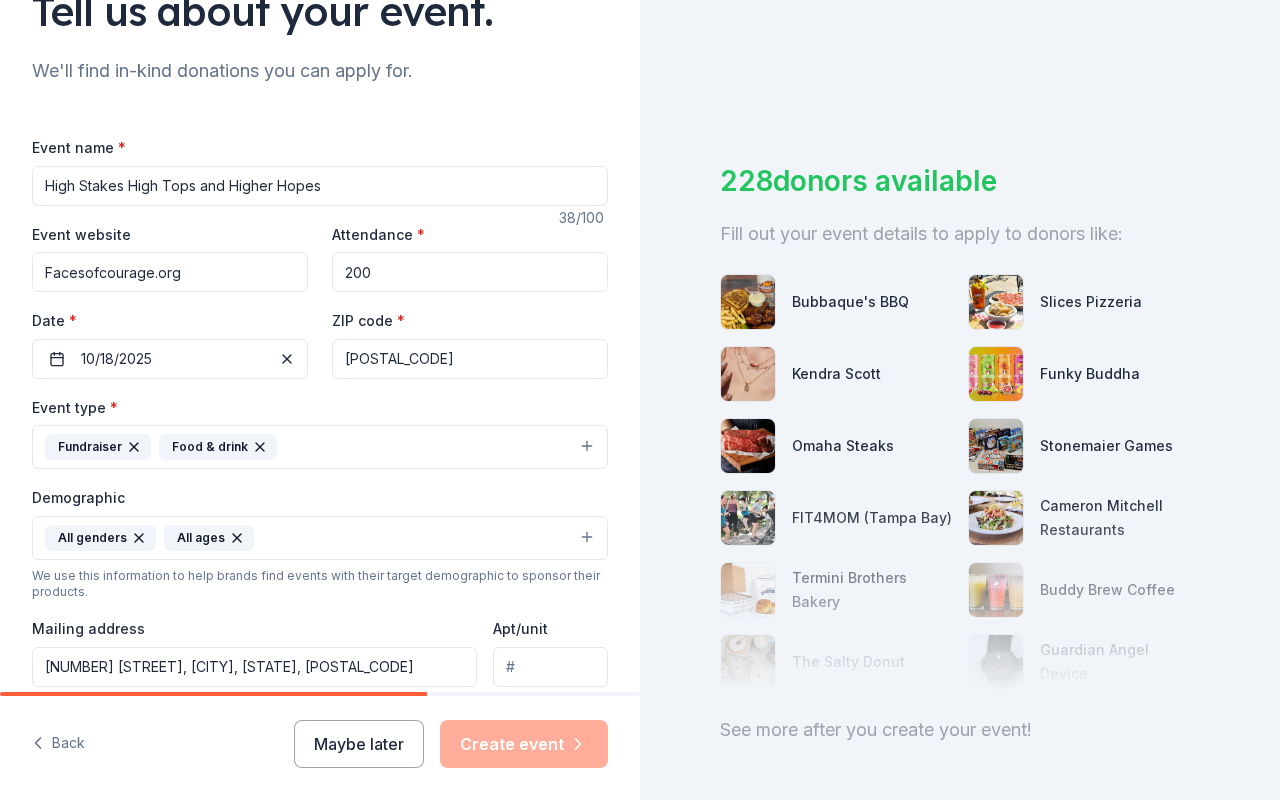 drag, startPoint x: 616, startPoint y: 684, endPoint x: 627, endPoint y: 675, distance: 14.21267 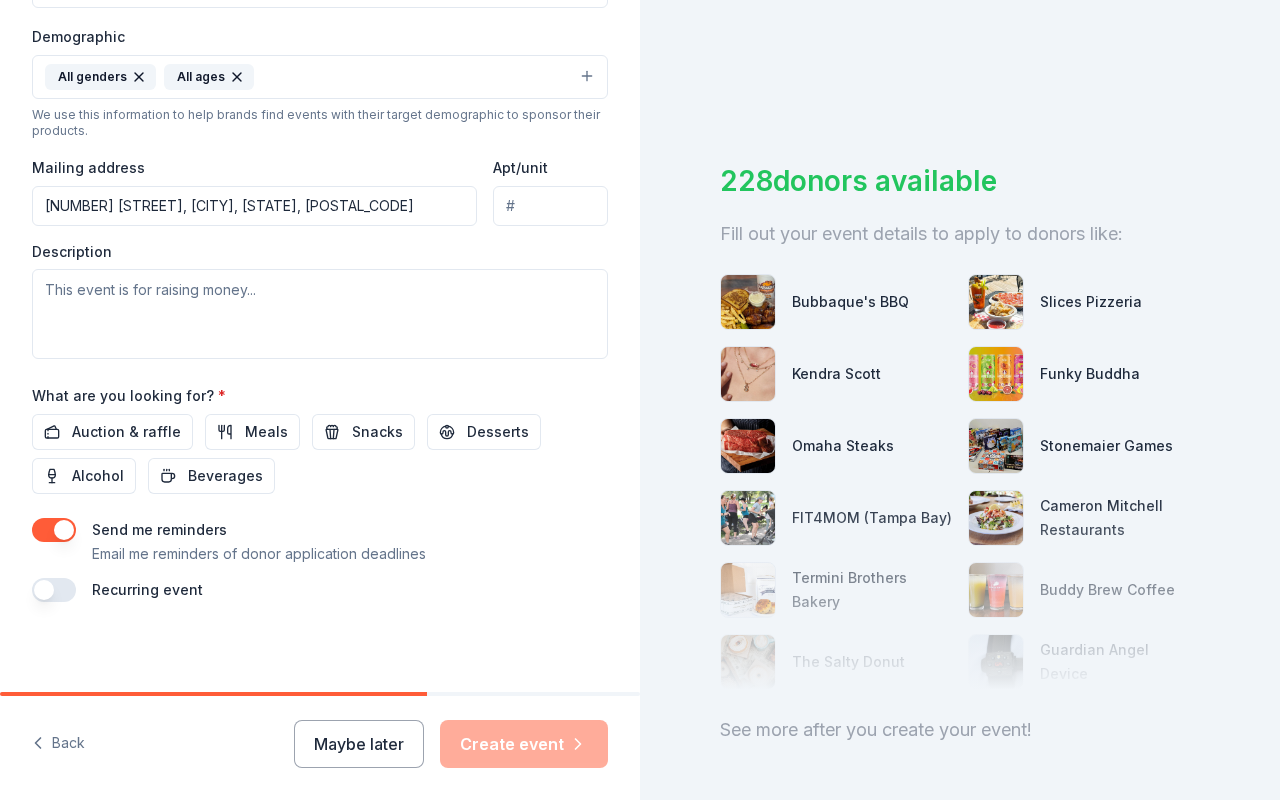 scroll, scrollTop: 638, scrollLeft: 0, axis: vertical 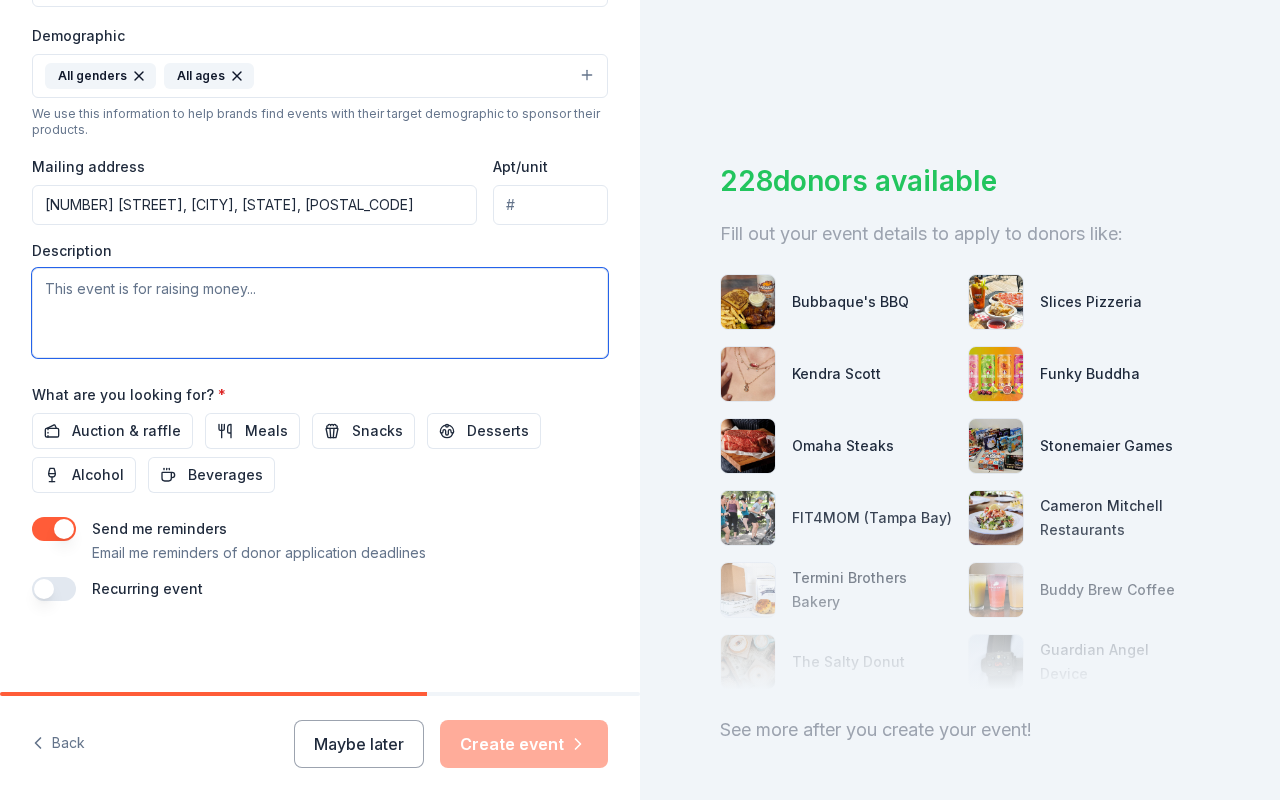 click at bounding box center [320, 313] 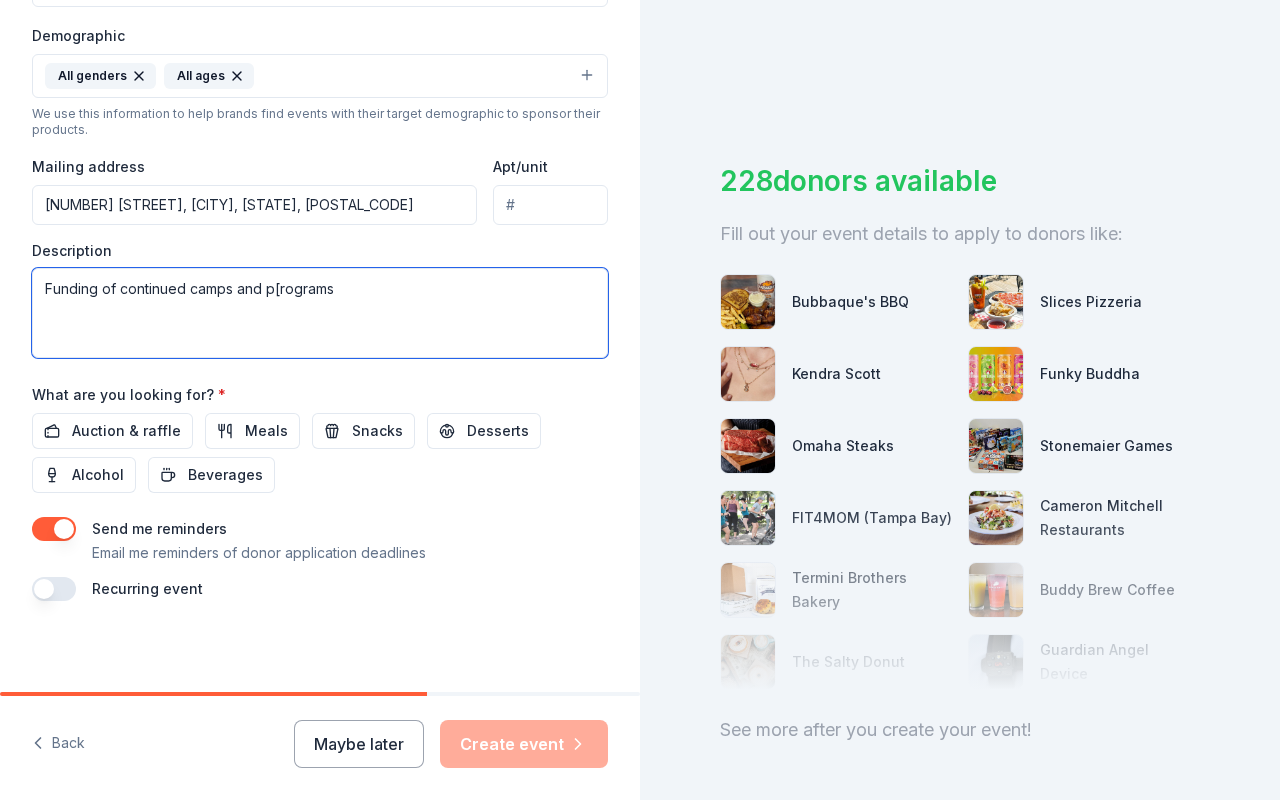 click on "Funding of continued camps and p[rograms" at bounding box center (320, 313) 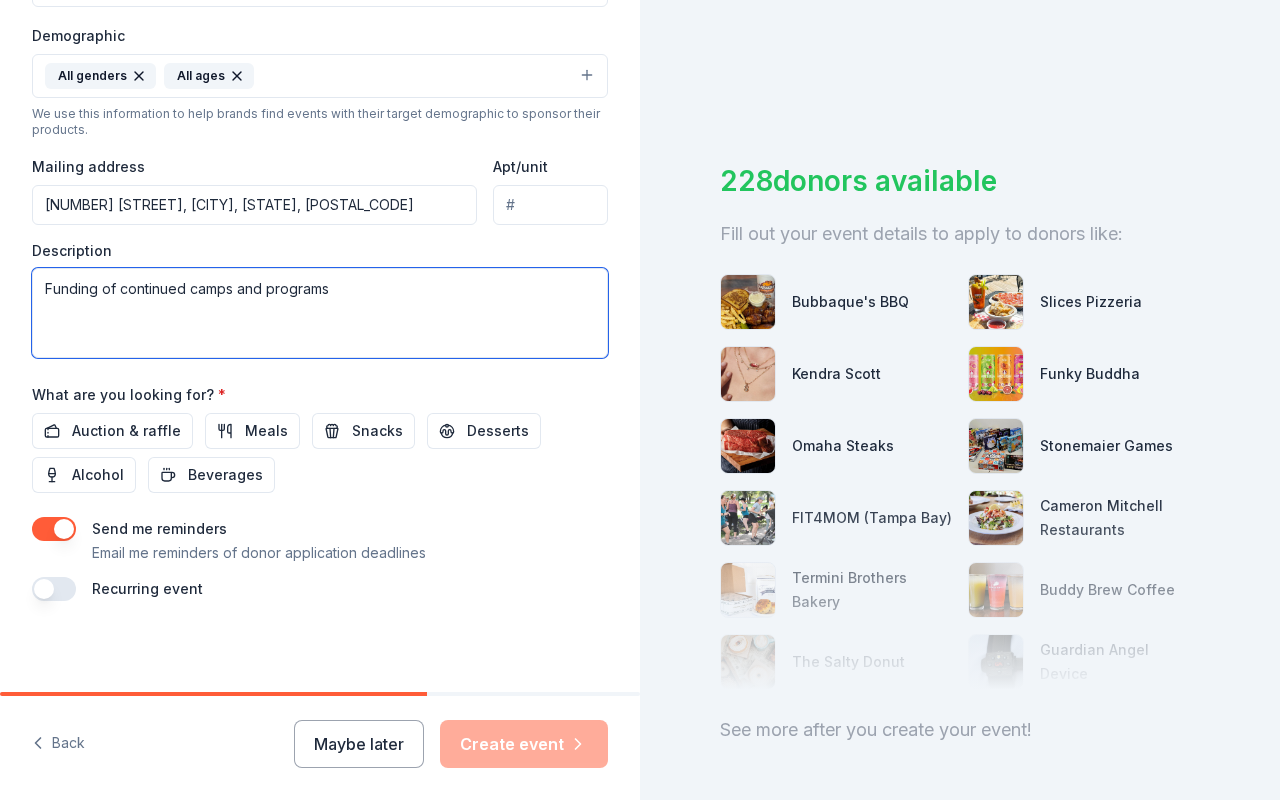 click on "Funding of continued camps and programs" at bounding box center (320, 313) 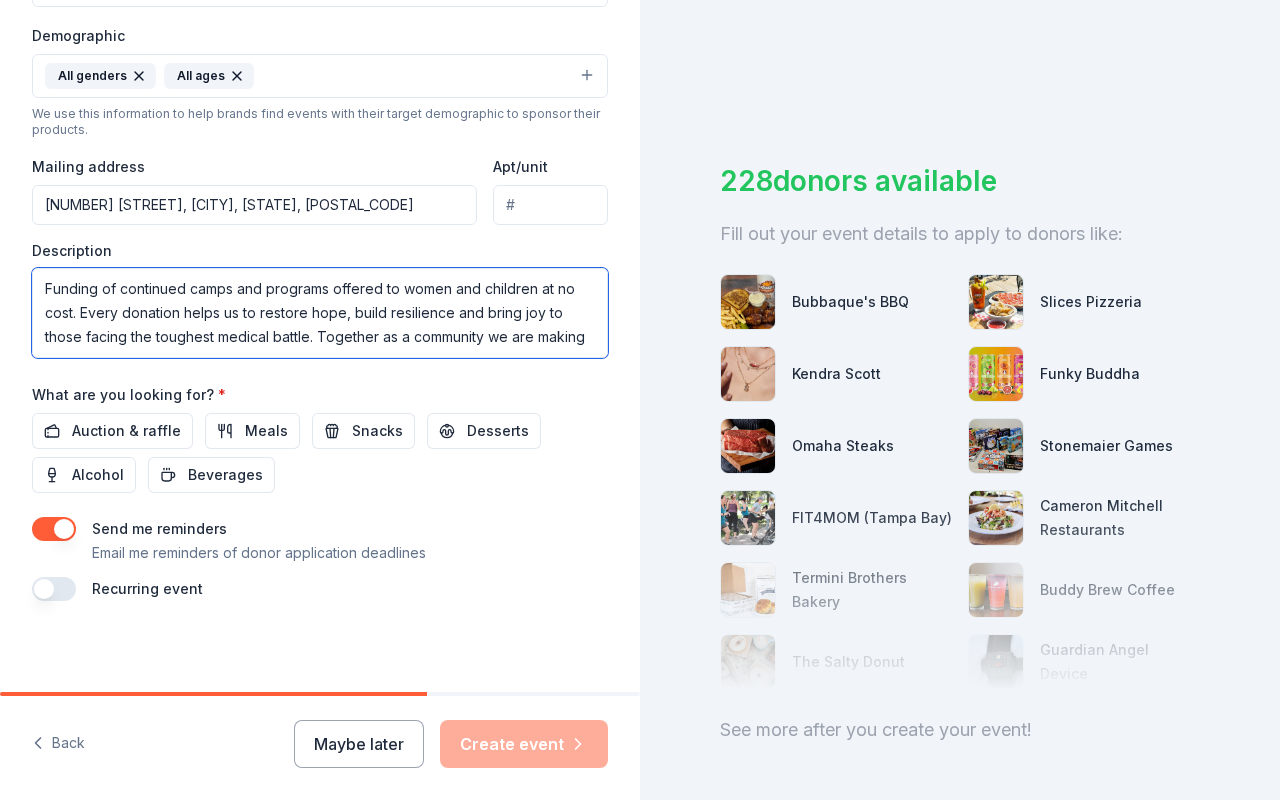 scroll, scrollTop: 12, scrollLeft: 0, axis: vertical 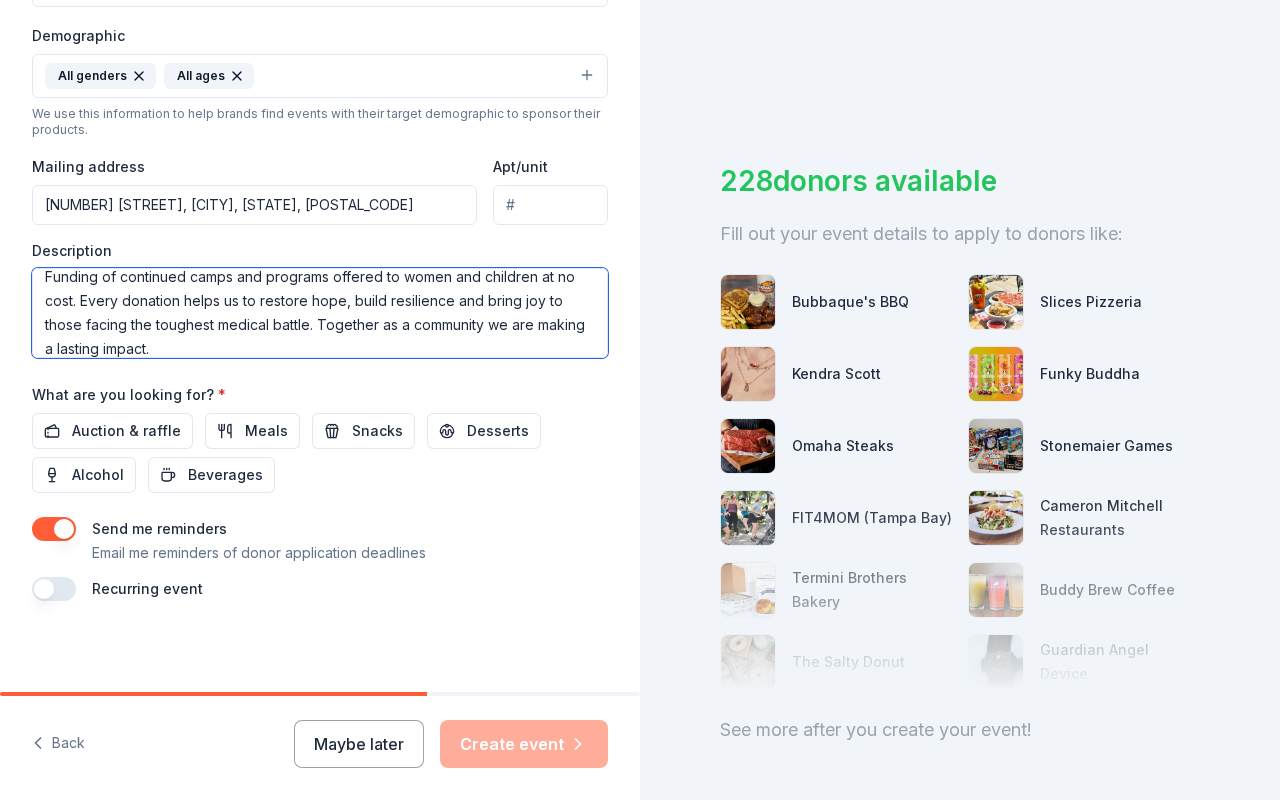 type on "Funding of continued camps and programs offered to women and children at no cost. Every donation helps us to restore hope, build resilience and bring joy to those facing the toughest medical battle. Together as a community we are making a lasting impact." 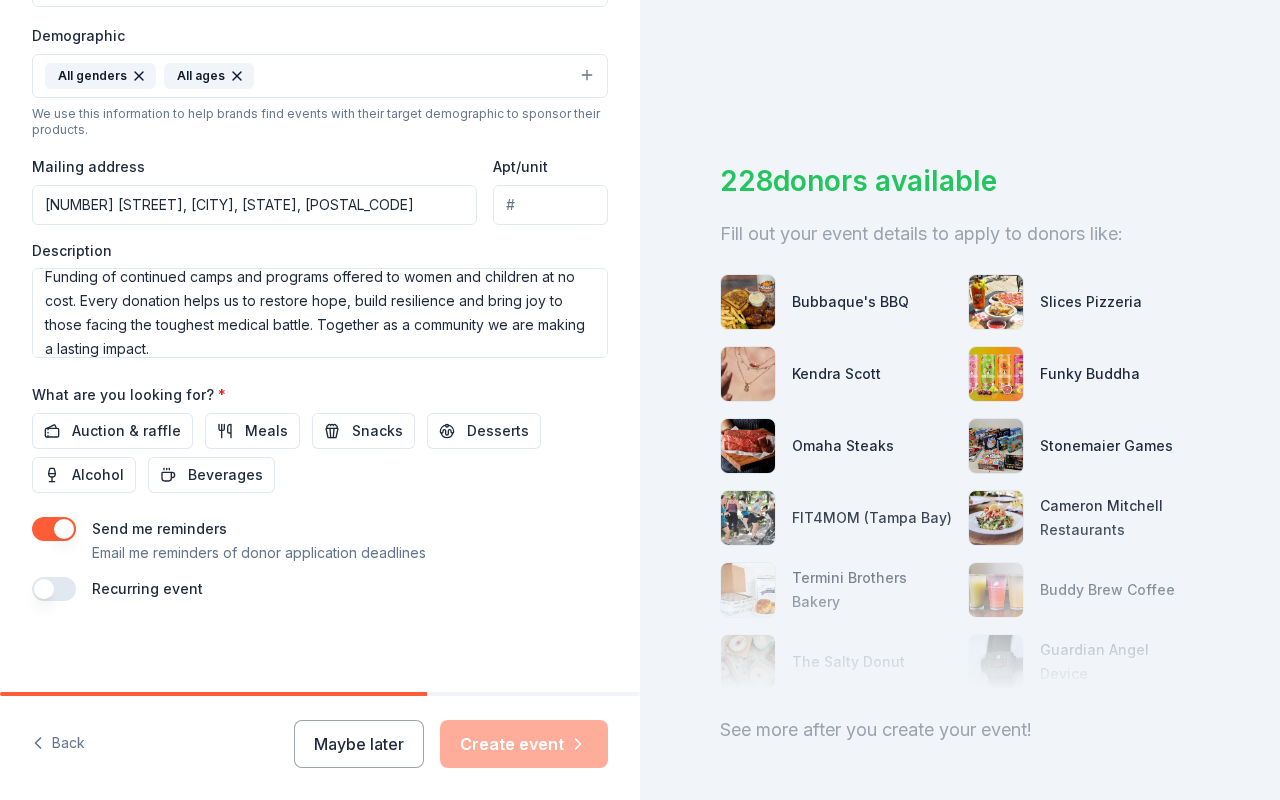 click on "Send me reminders Email me reminders of donor application deadlines" at bounding box center (320, 541) 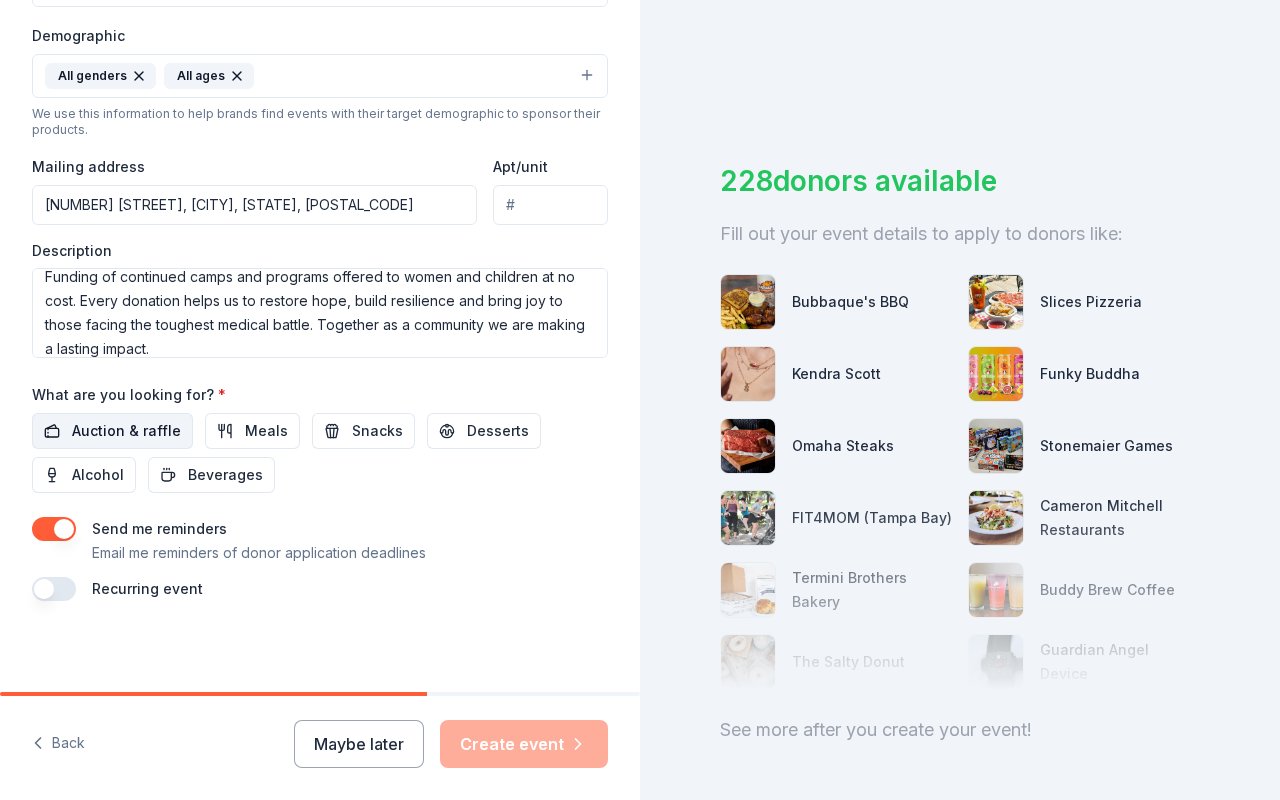 click on "Auction & raffle" at bounding box center [126, 431] 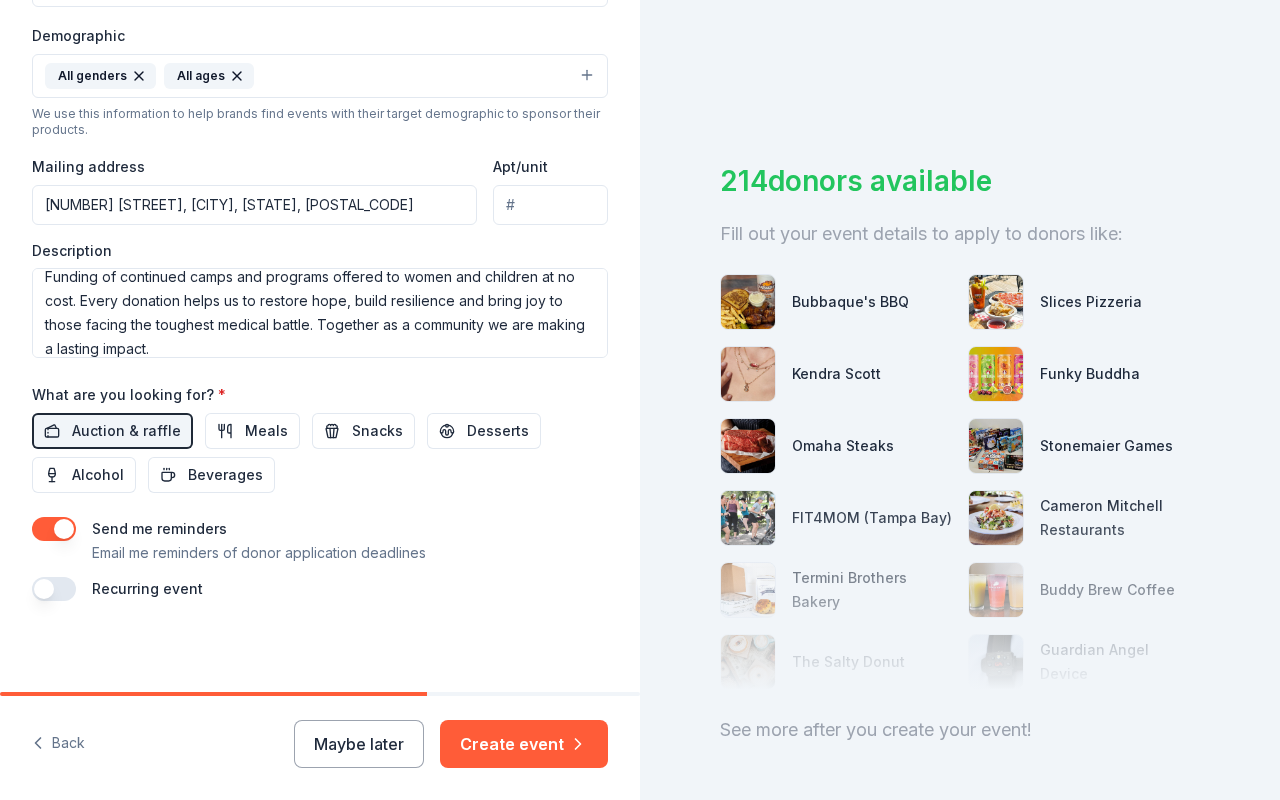 click at bounding box center [320, 694] 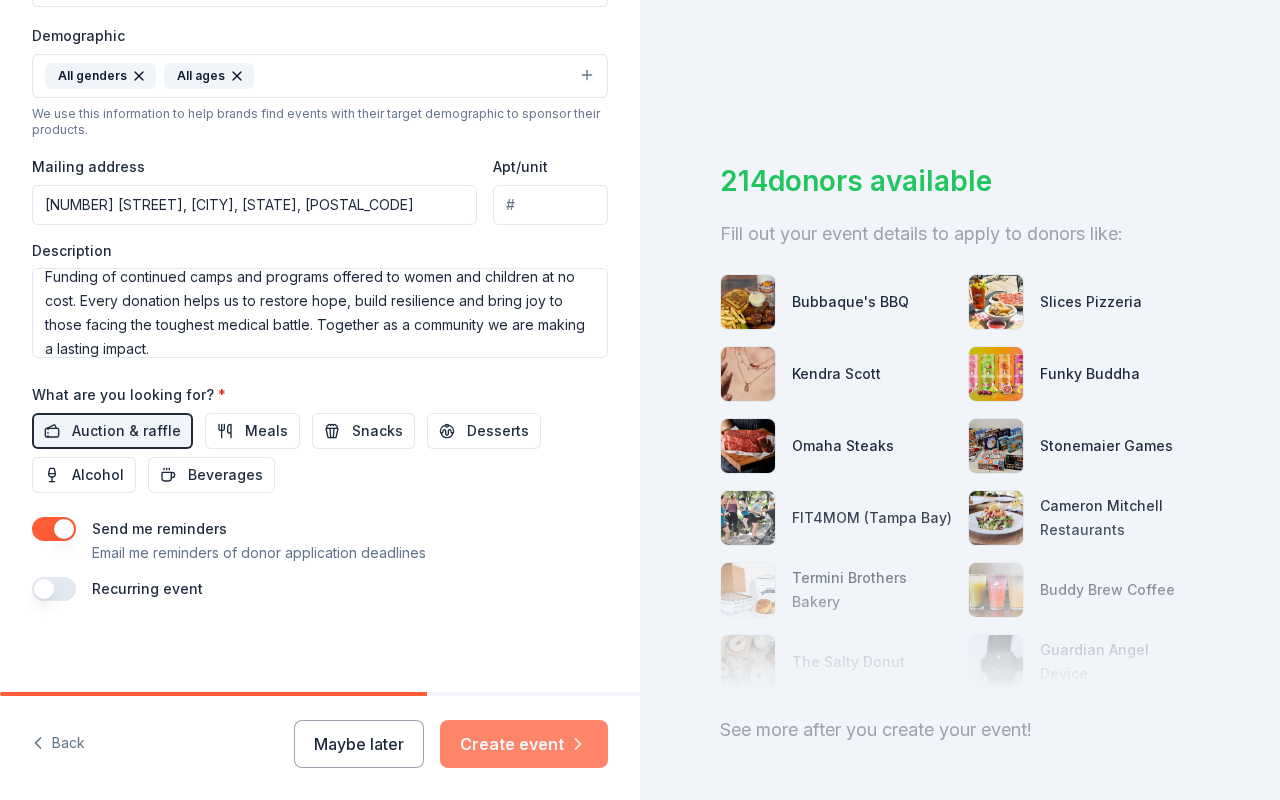 click on "Create event" at bounding box center (524, 744) 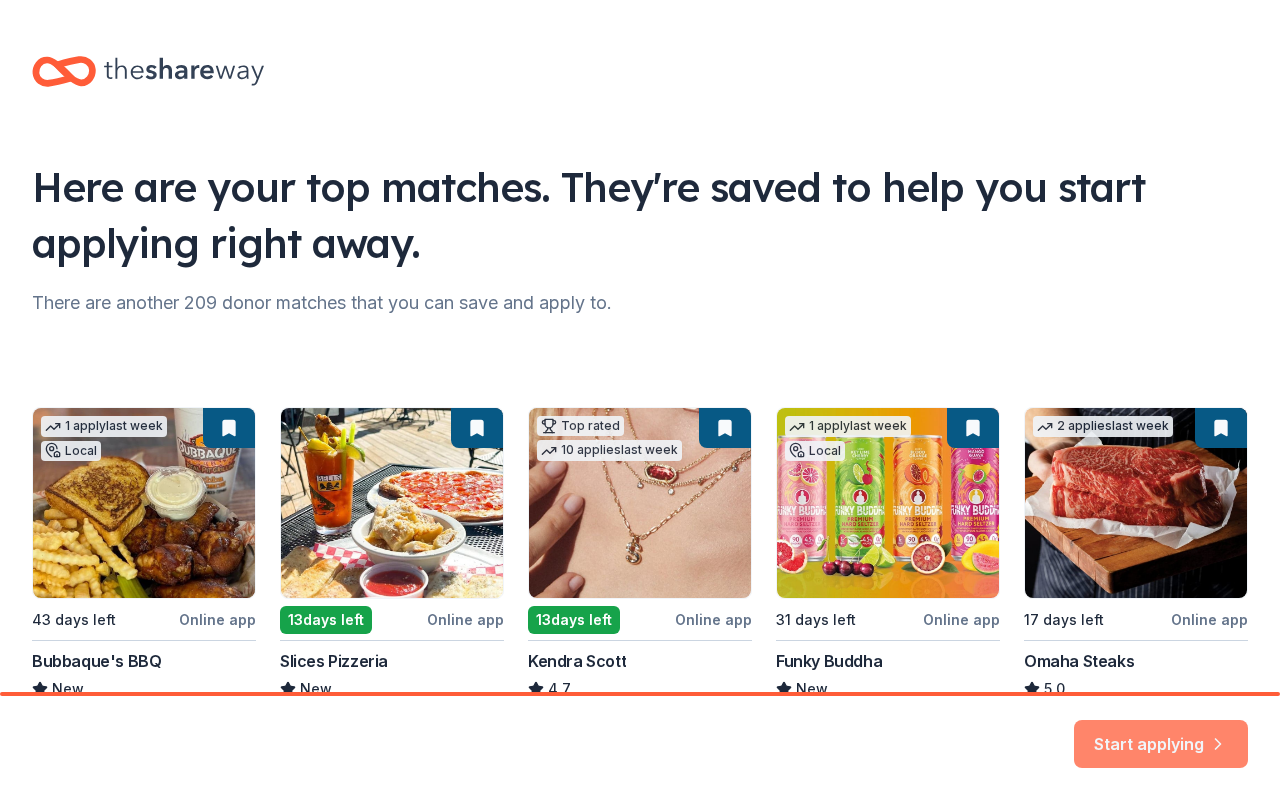 click on "Start applying" at bounding box center (1161, 732) 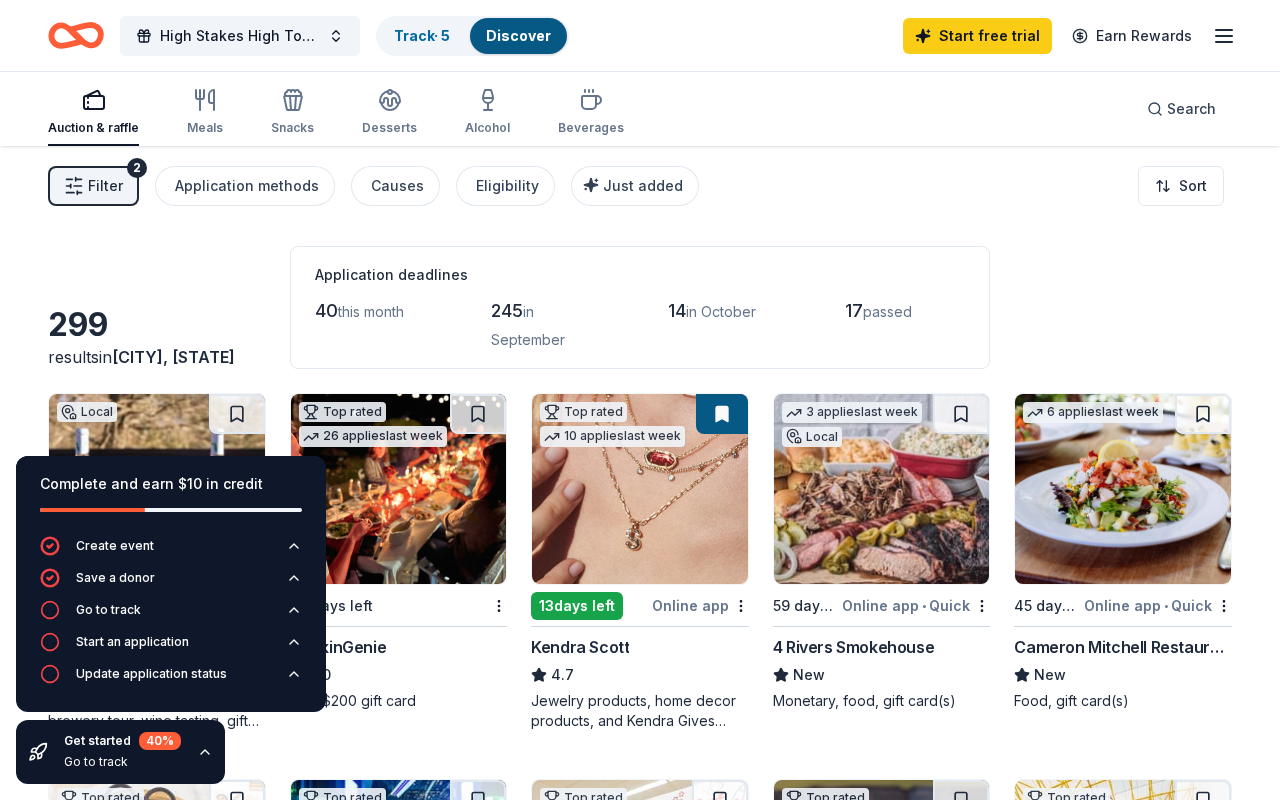 click on "299 results  in  [CITY], [STATE] Application deadlines 40  this month 245  in September 14  in October 17  passed" at bounding box center [640, 307] 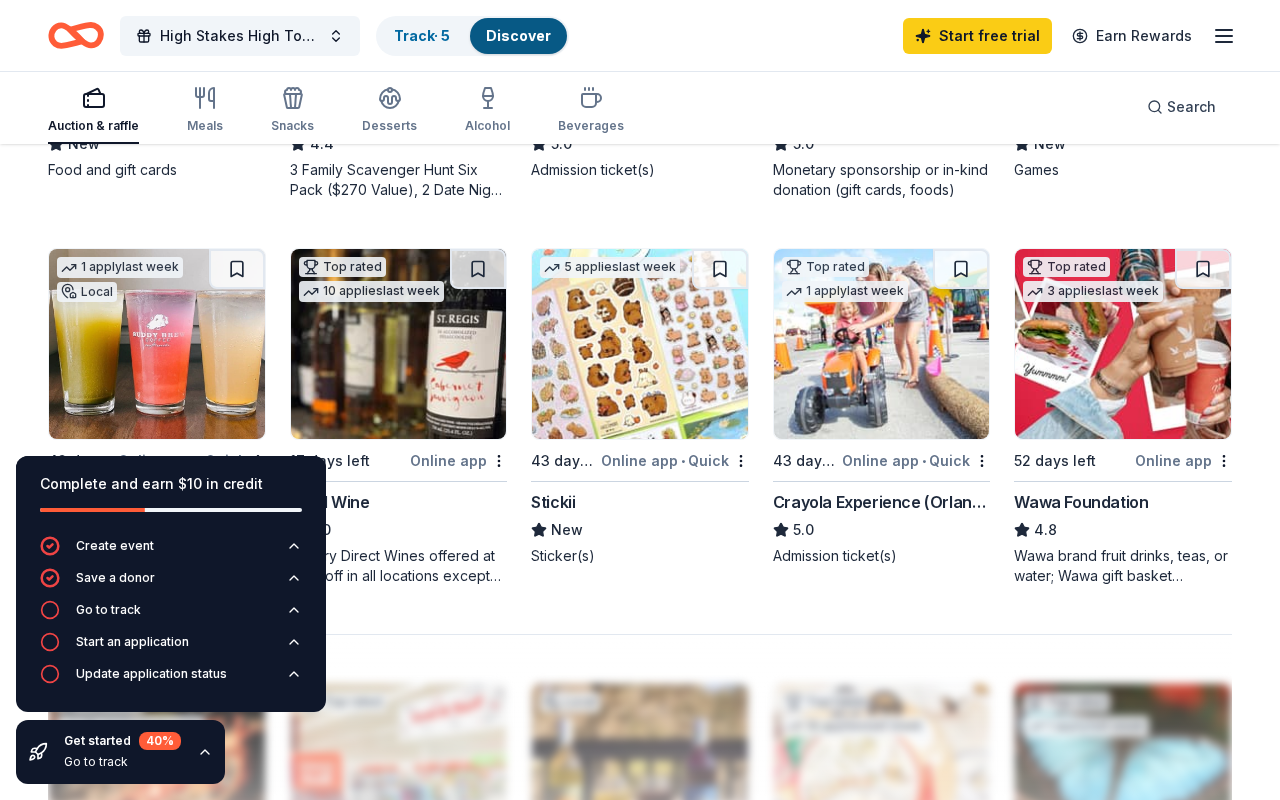 scroll, scrollTop: 1262, scrollLeft: 0, axis: vertical 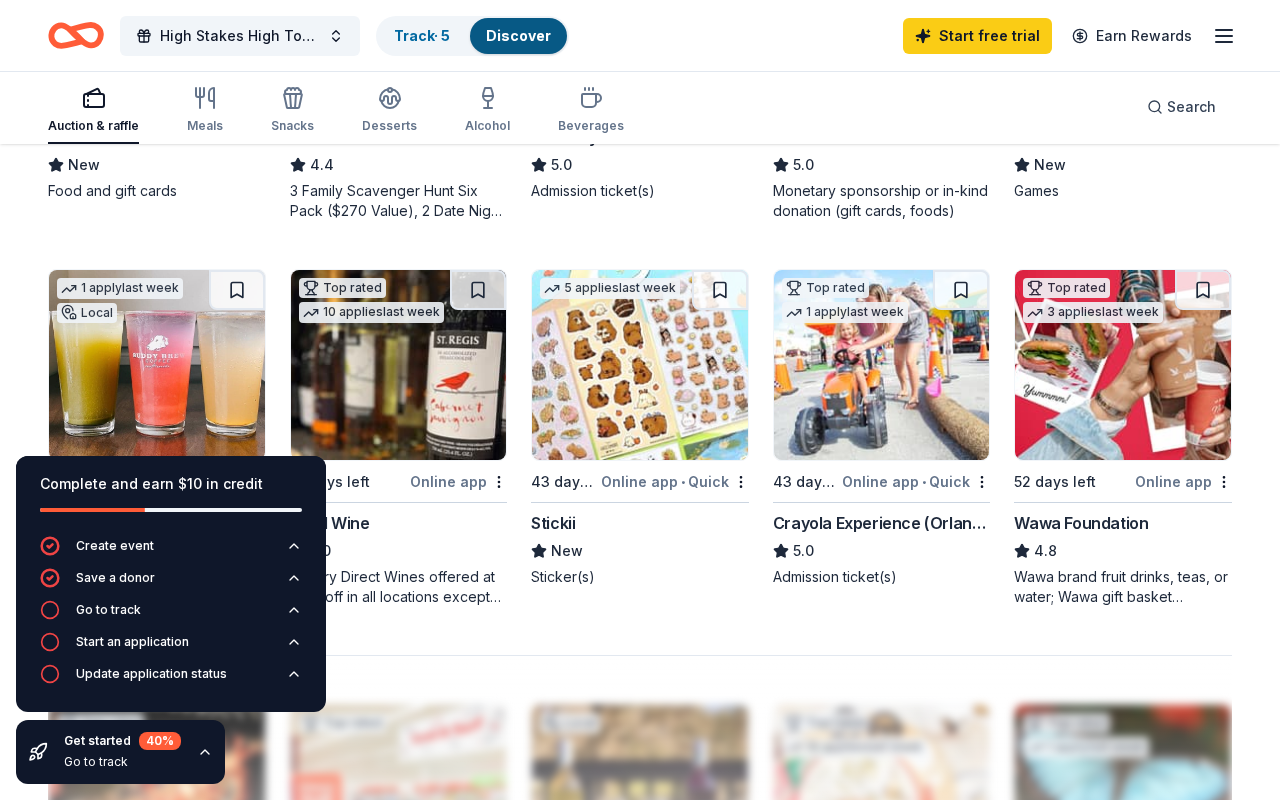 click at bounding box center (1123, 365) 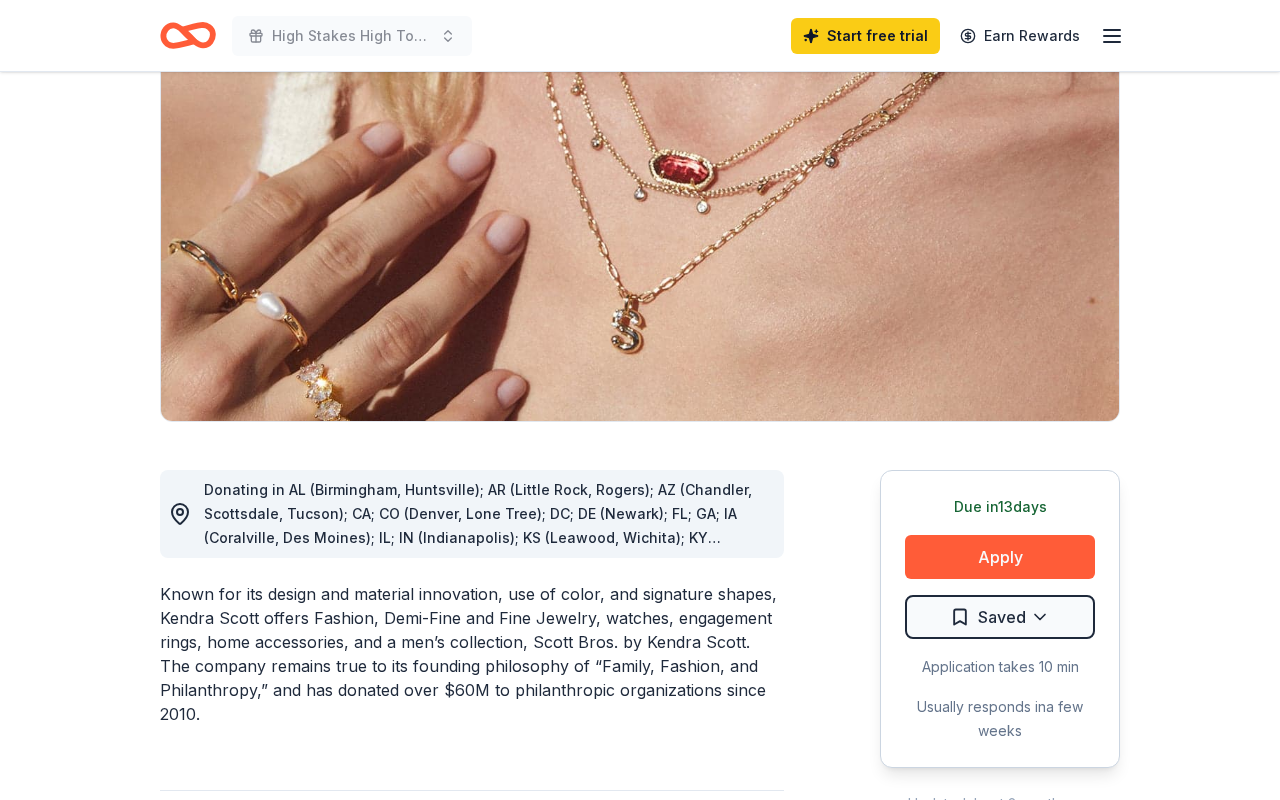 scroll, scrollTop: 186, scrollLeft: 0, axis: vertical 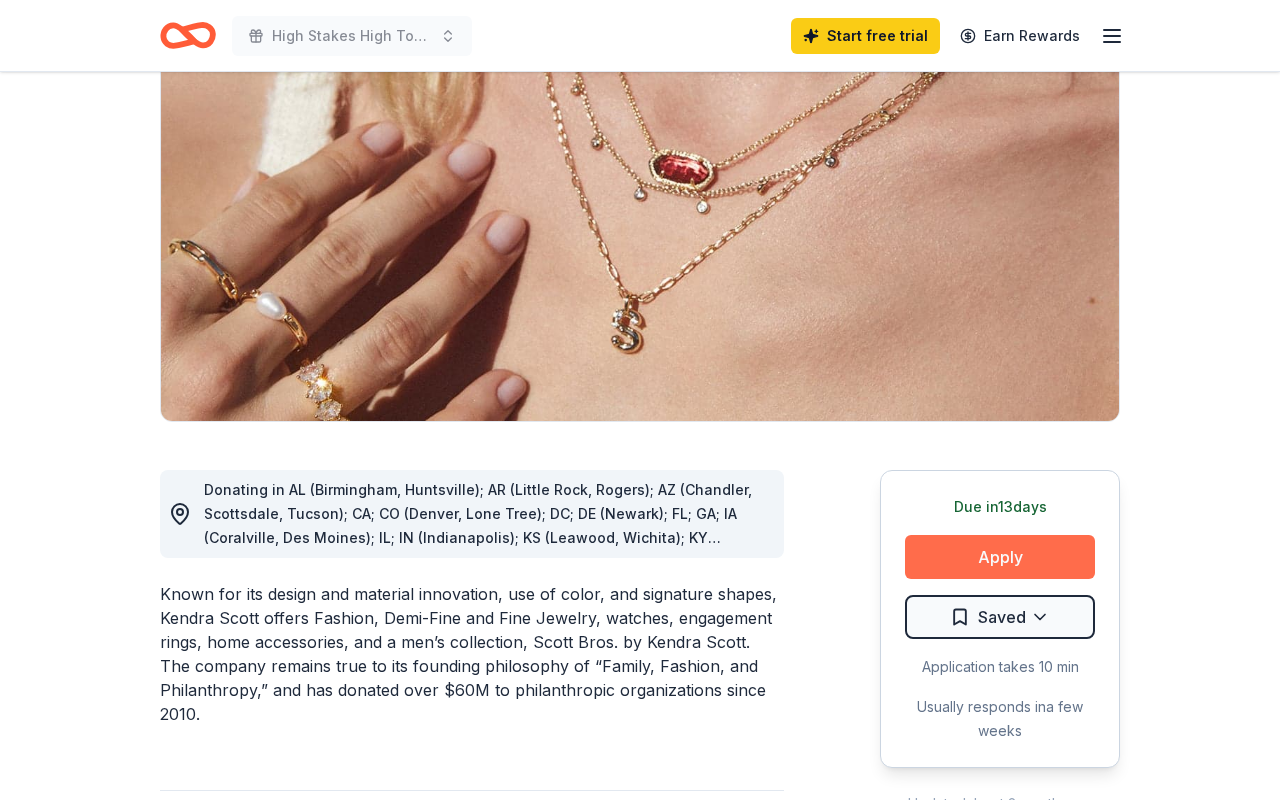 click on "Apply" at bounding box center [1000, 557] 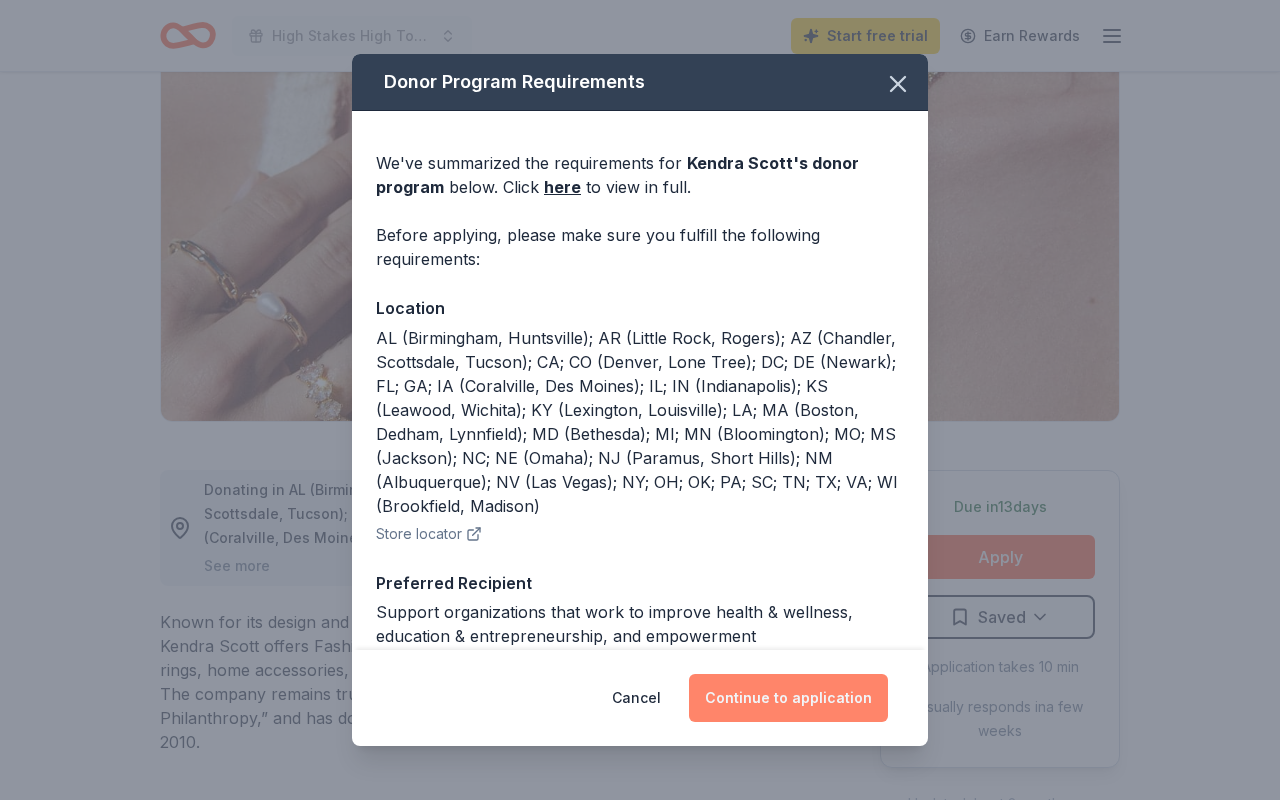 click on "Continue to application" at bounding box center (788, 698) 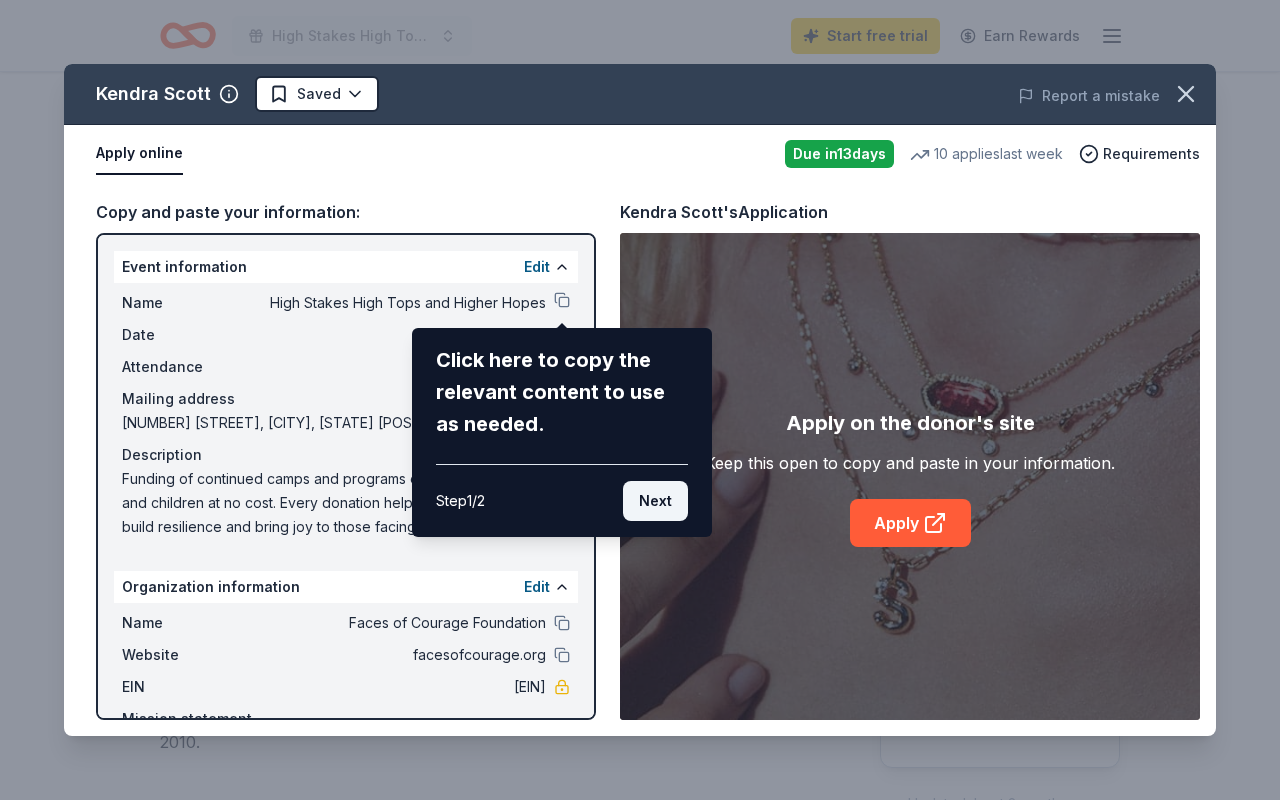click on "Next" at bounding box center [655, 501] 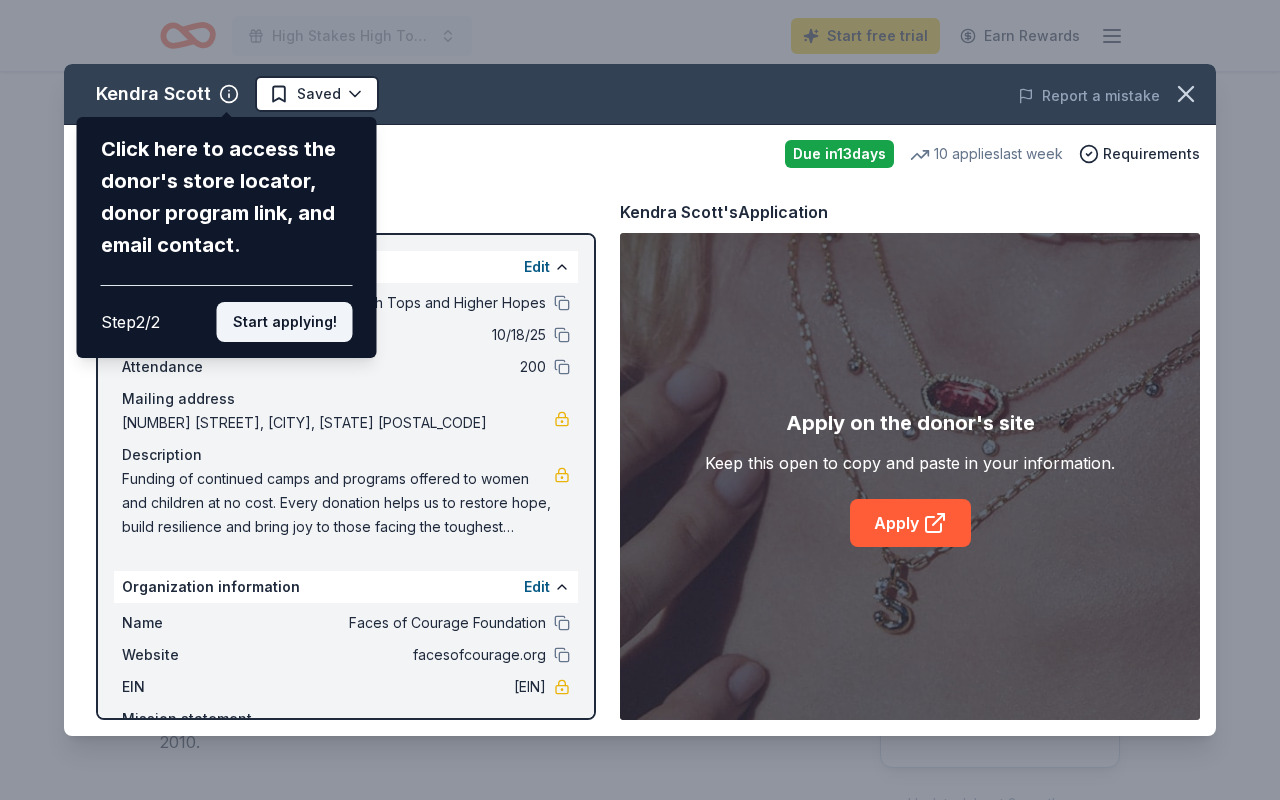 click on "Start applying!" at bounding box center [285, 322] 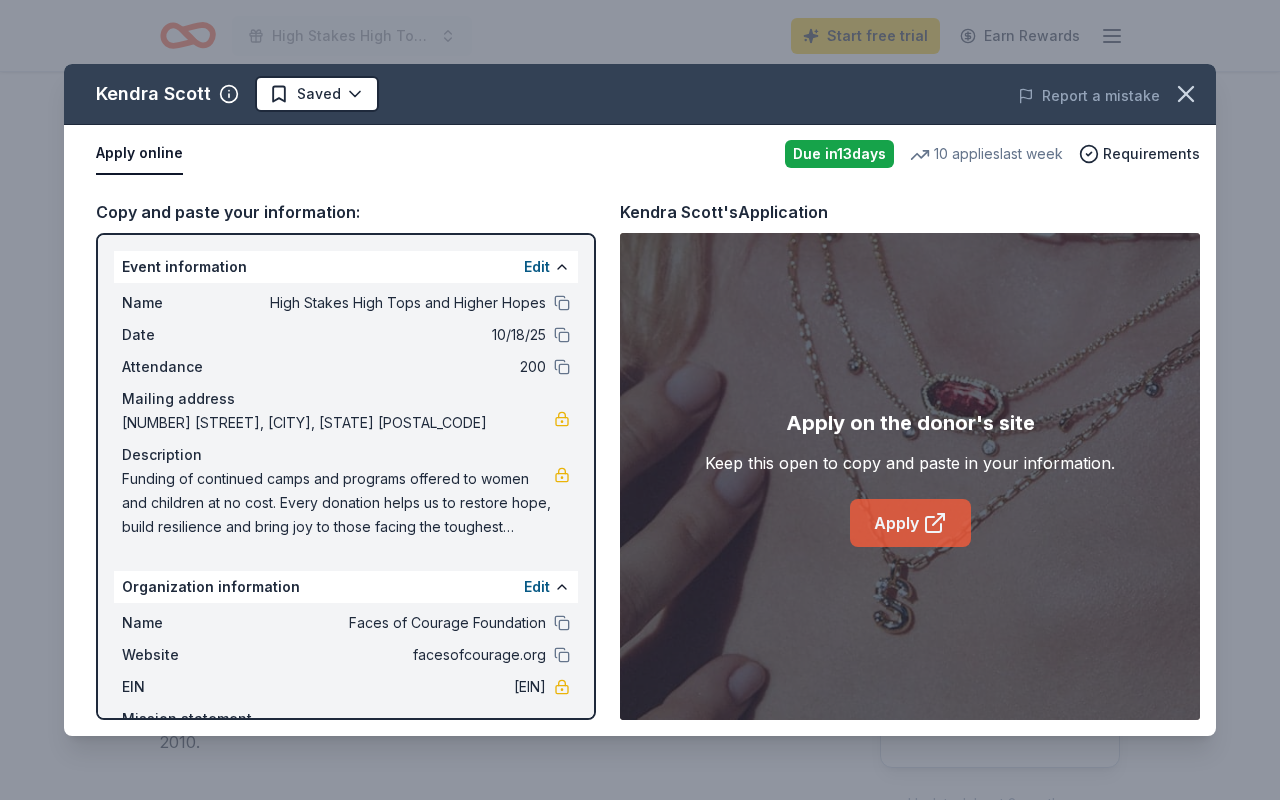click 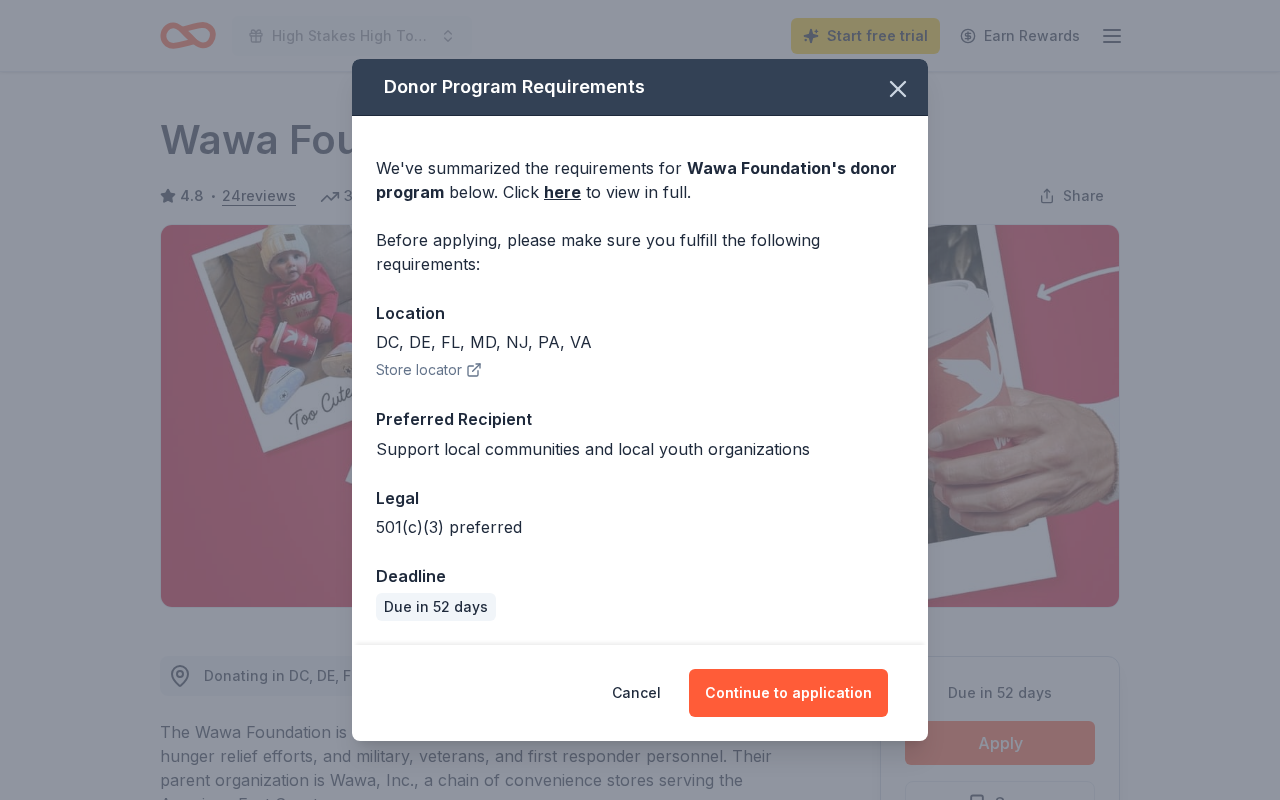 scroll, scrollTop: 0, scrollLeft: 0, axis: both 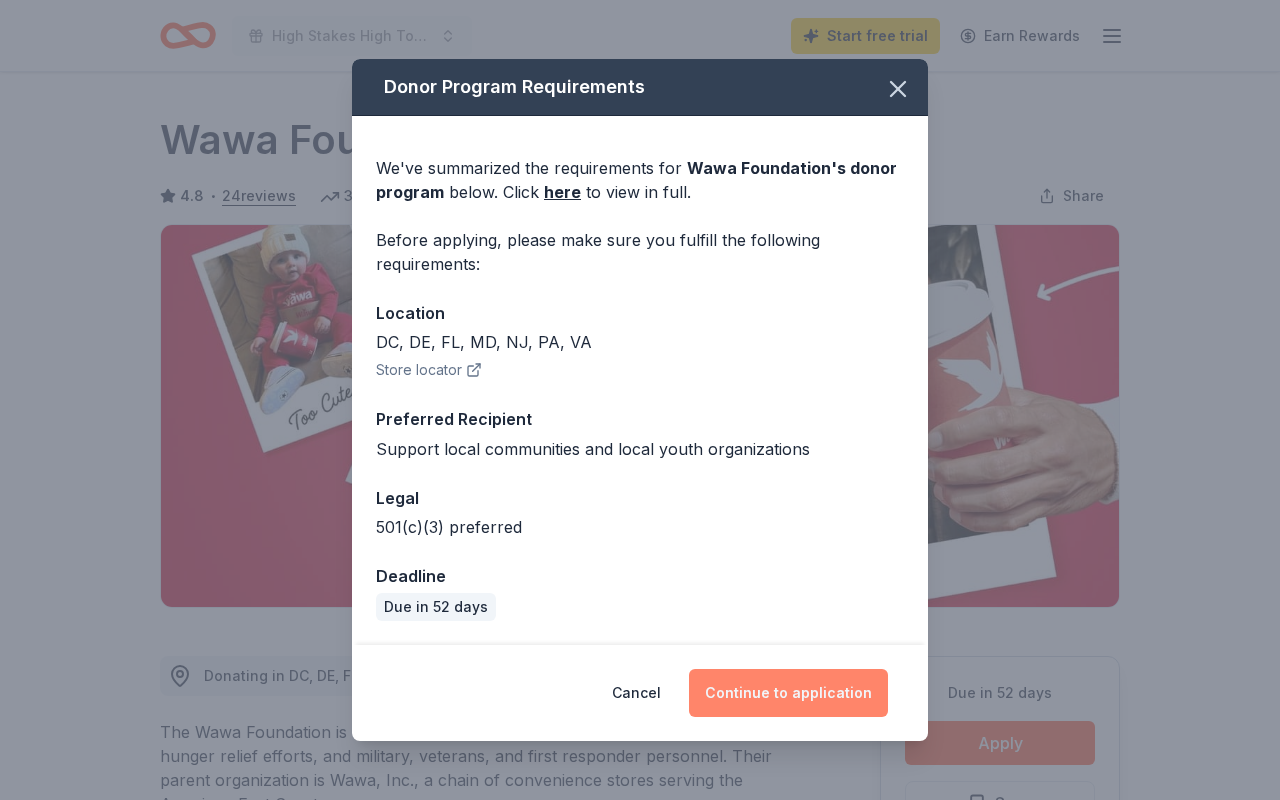 click on "Continue to application" at bounding box center [788, 693] 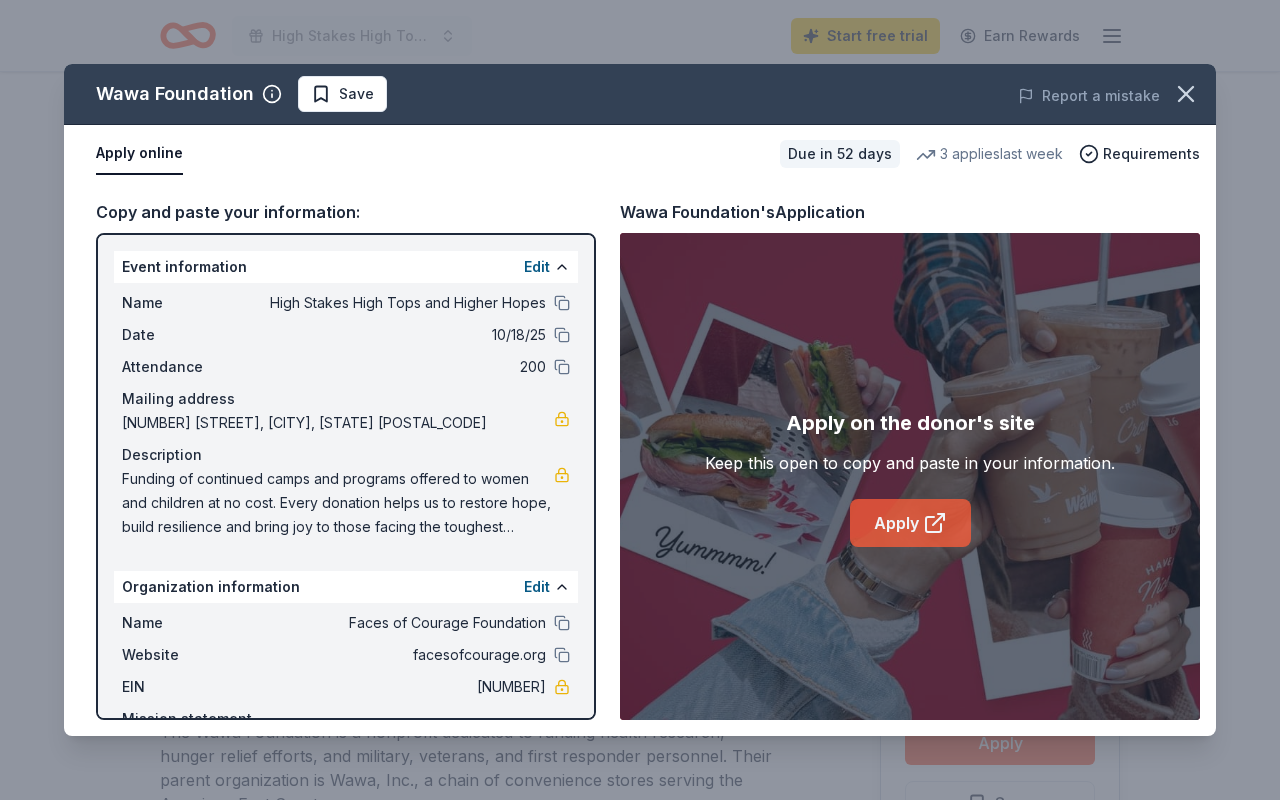 click 